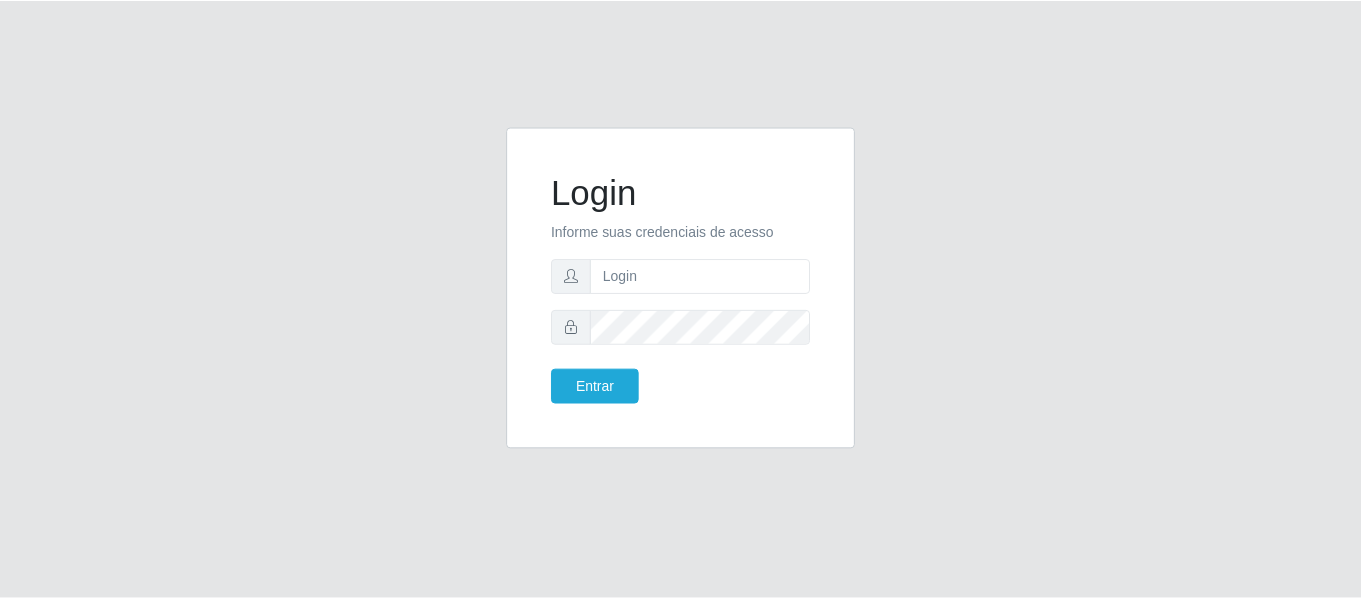 scroll, scrollTop: 0, scrollLeft: 0, axis: both 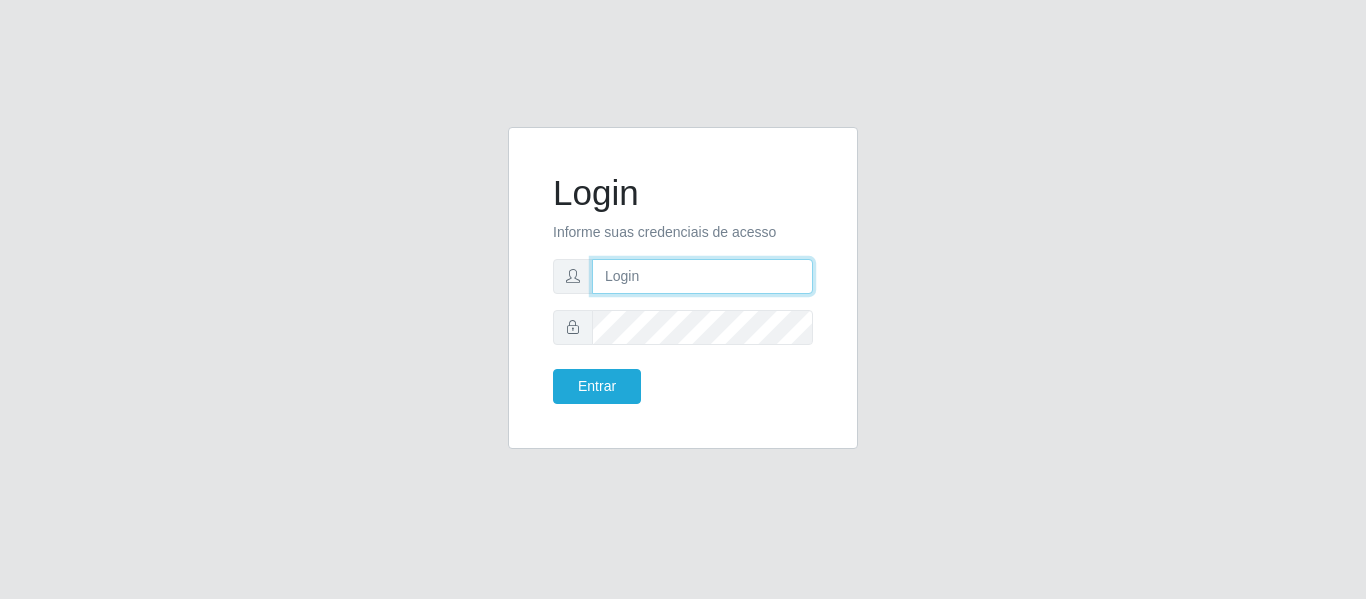 click at bounding box center (702, 276) 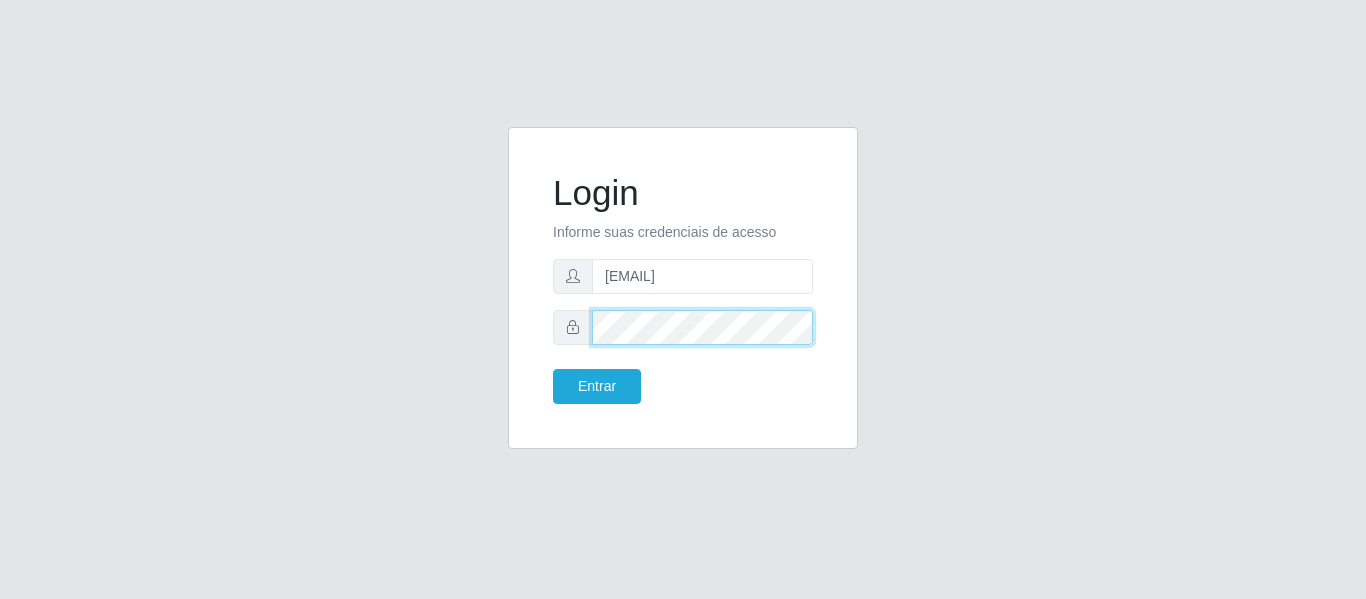 click on "Entrar" at bounding box center [597, 386] 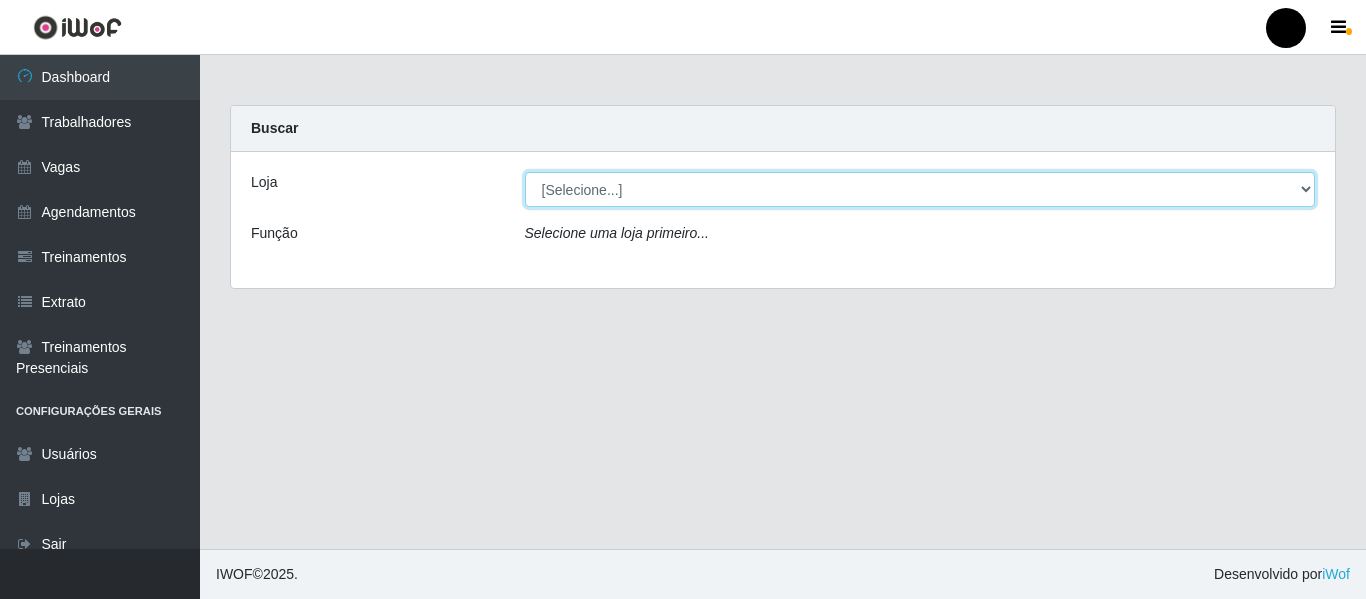 click on "[Selecione...] SuperFácil Atacado - Emaús SuperFácil Atacado - Rodoviária SuperFácil Atacado - São Gonçalo do Amarante" at bounding box center (920, 189) 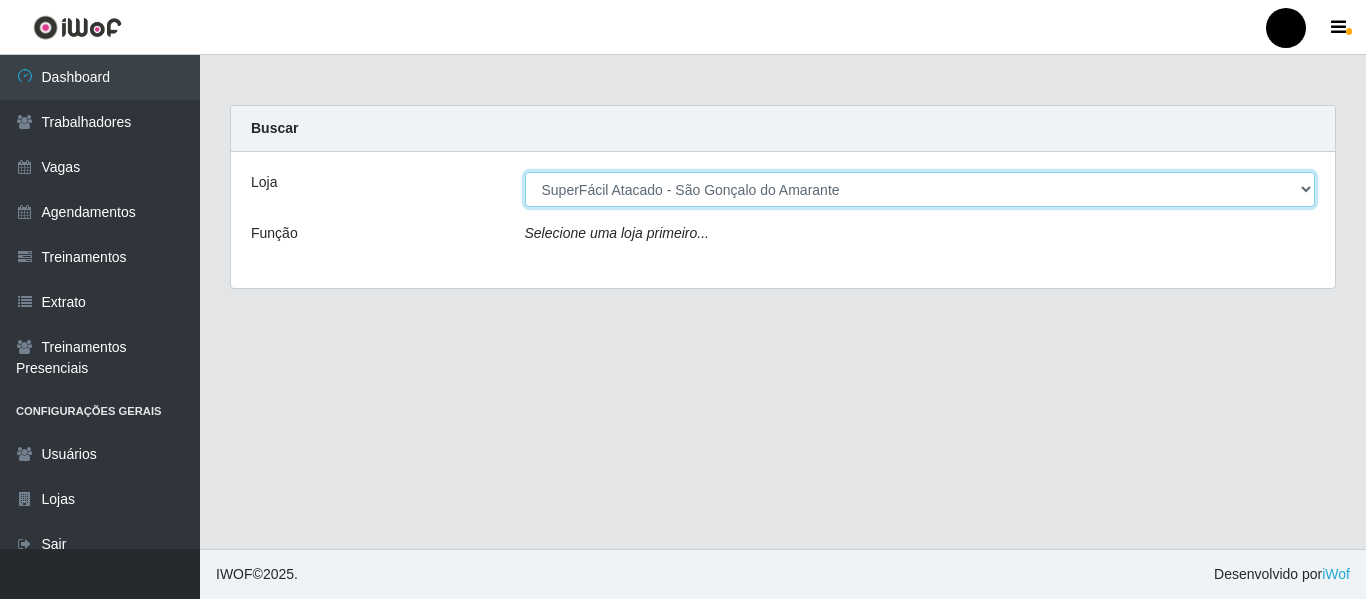 click on "[Selecione...] SuperFácil Atacado - Emaús SuperFácil Atacado - Rodoviária SuperFácil Atacado - São Gonçalo do Amarante" at bounding box center [920, 189] 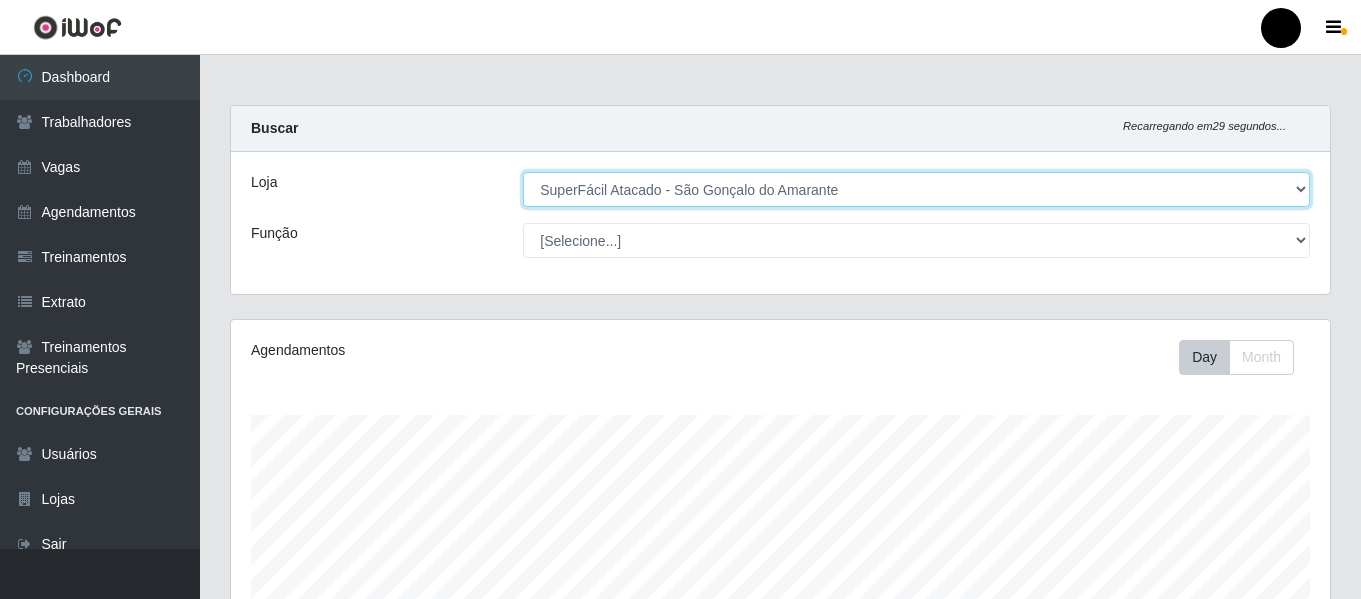 scroll, scrollTop: 999585, scrollLeft: 998901, axis: both 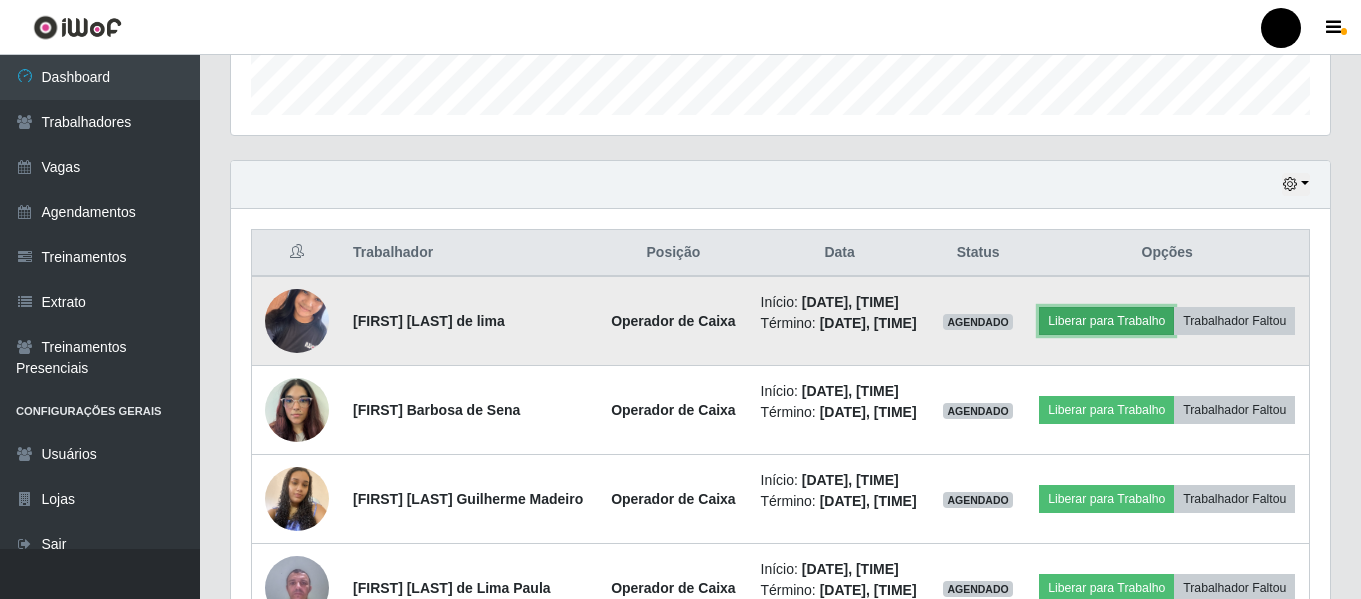 click on "Liberar para Trabalho" at bounding box center (1106, 321) 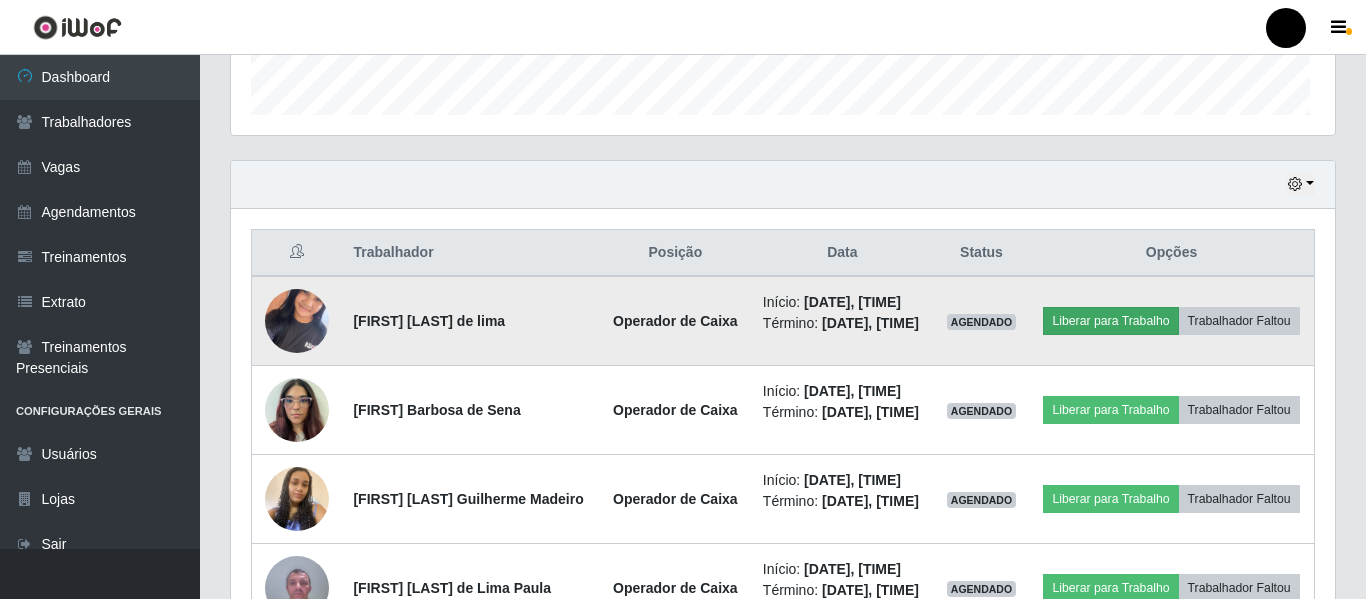 scroll, scrollTop: 999585, scrollLeft: 998911, axis: both 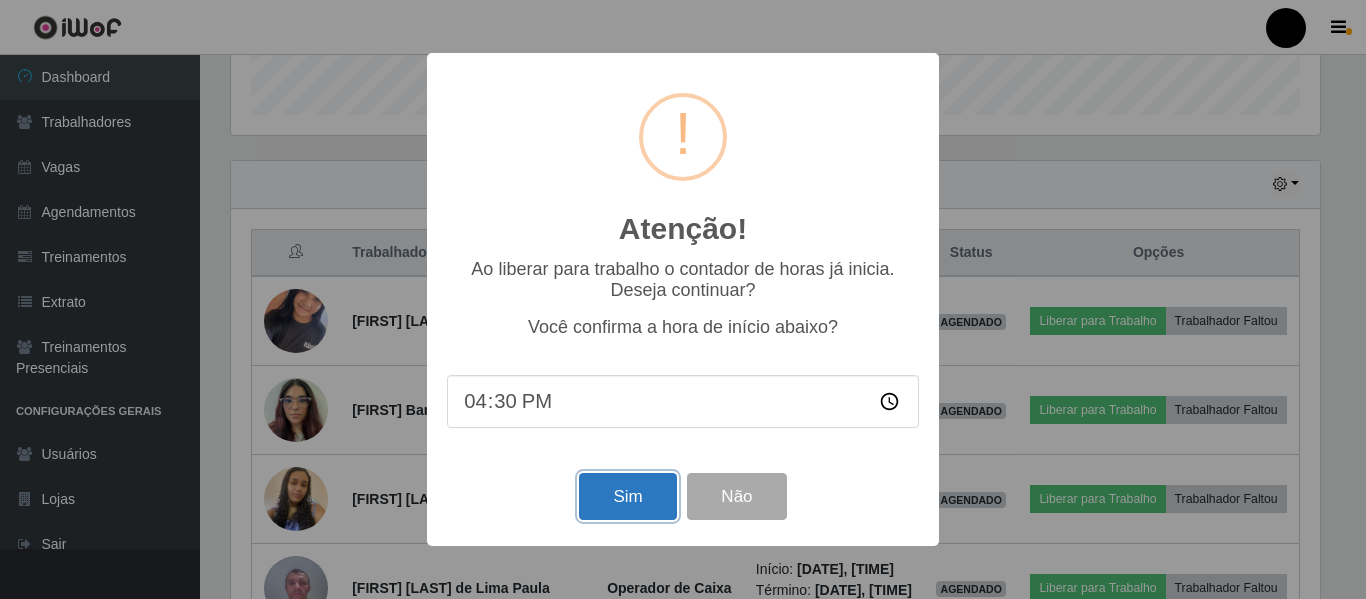 click on "Sim" at bounding box center (627, 496) 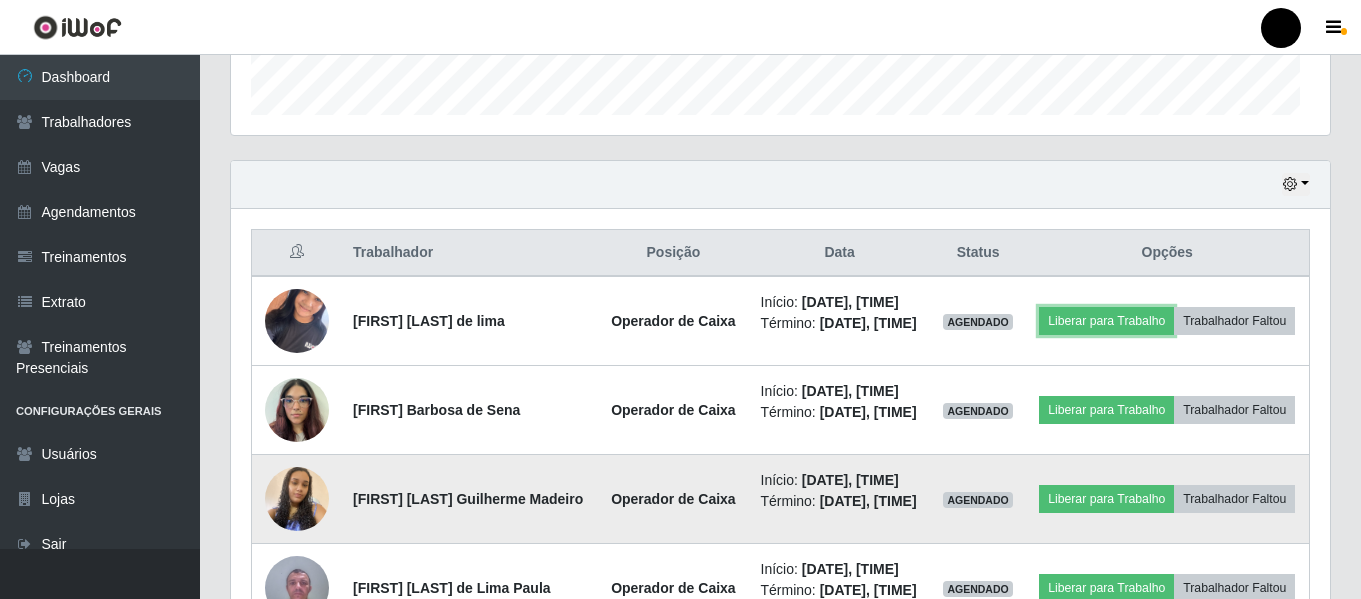 scroll, scrollTop: 999585, scrollLeft: 998901, axis: both 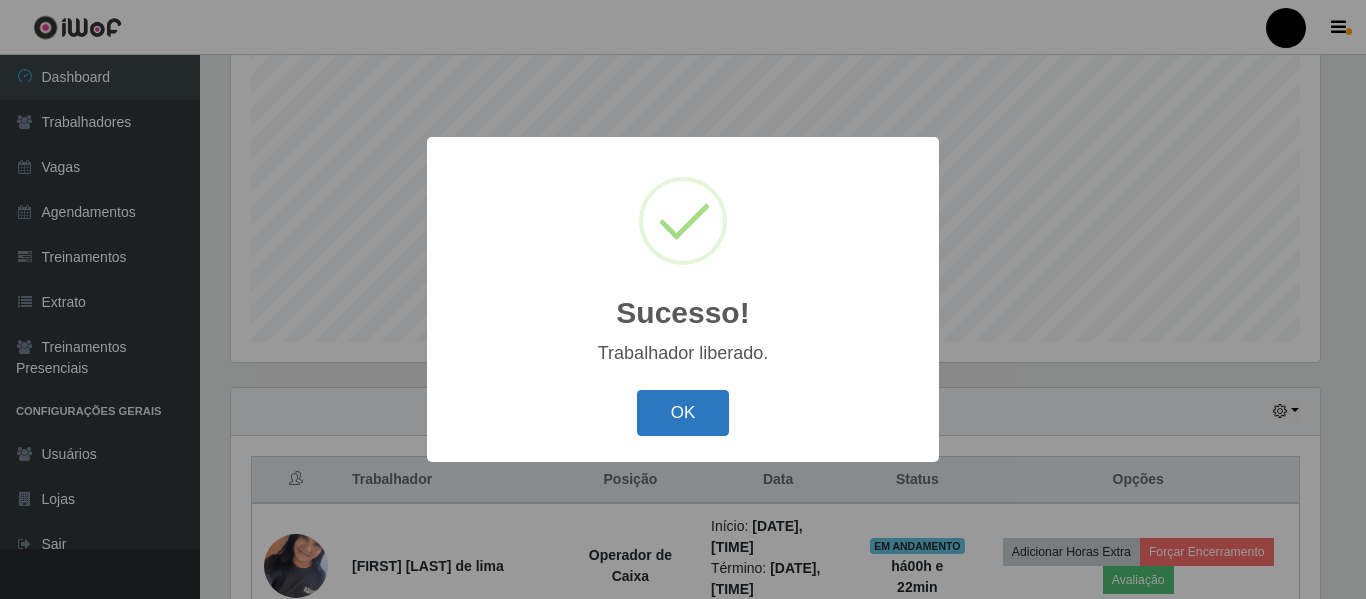 click on "OK" at bounding box center [683, 413] 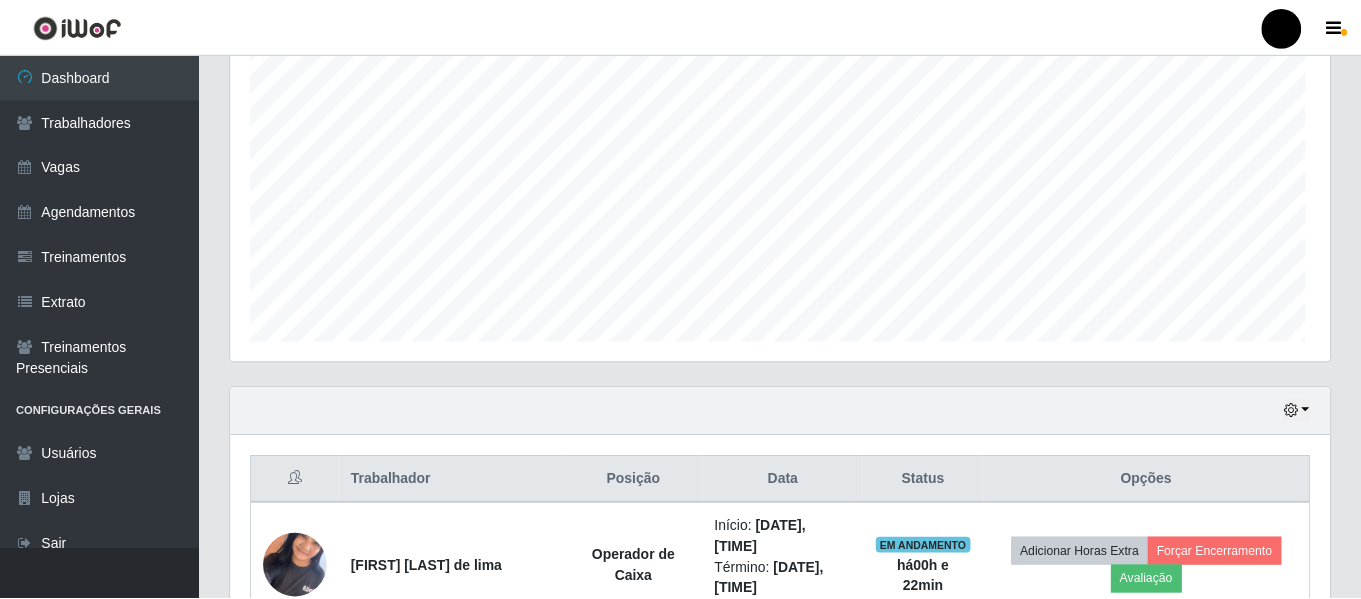 scroll, scrollTop: 999585, scrollLeft: 998901, axis: both 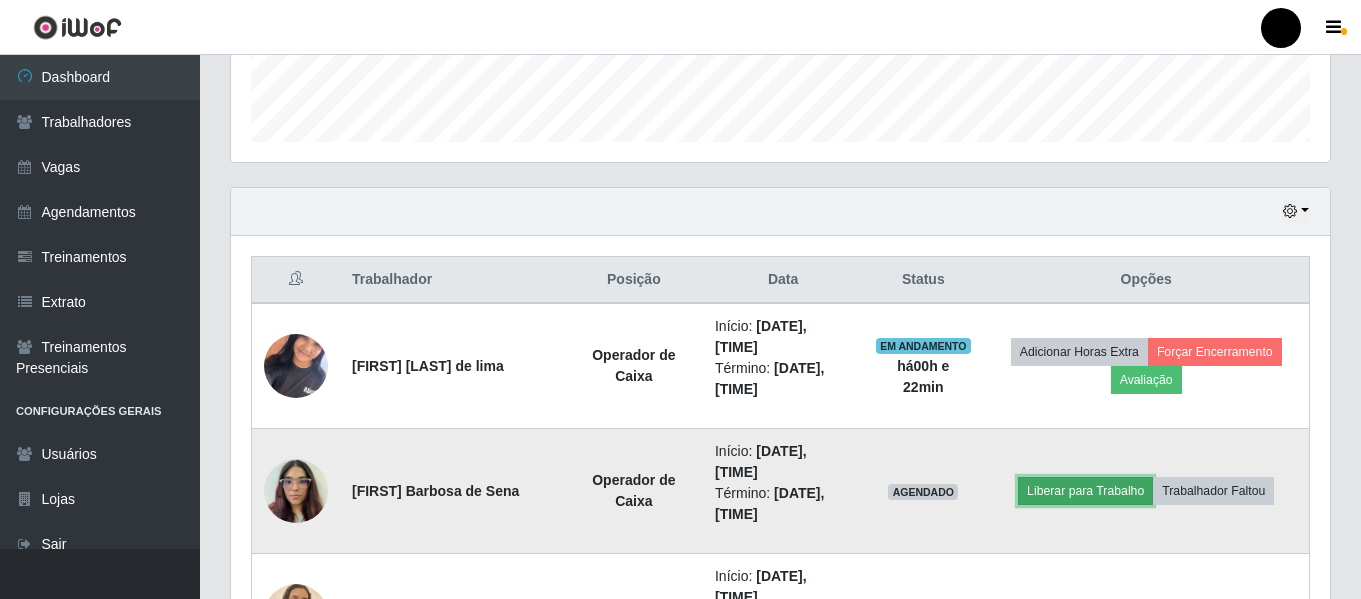 click on "Liberar para Trabalho" at bounding box center (1085, 491) 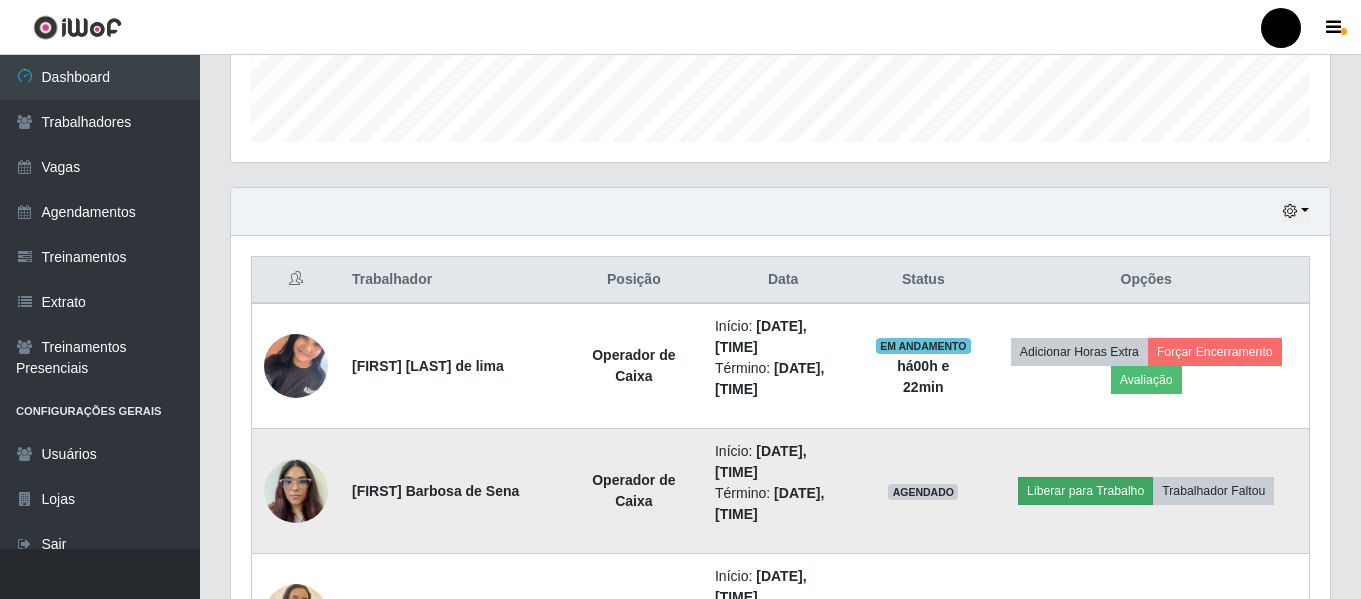 scroll, scrollTop: 999585, scrollLeft: 998911, axis: both 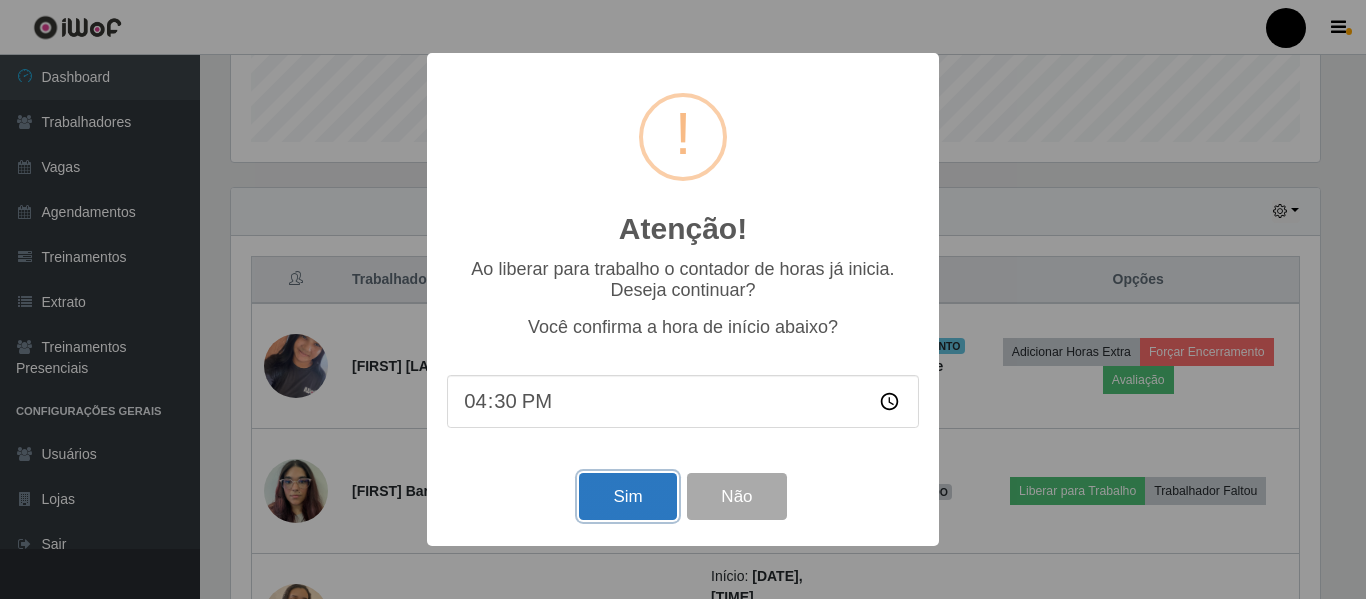 click on "Sim" at bounding box center [627, 496] 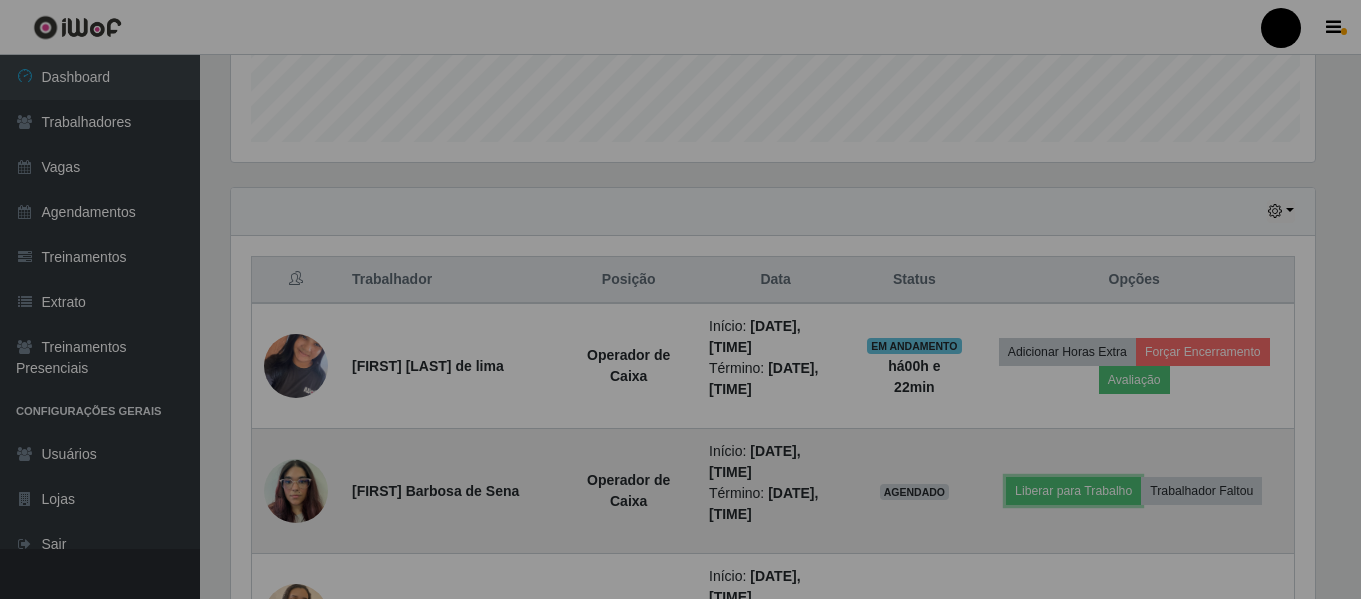 scroll, scrollTop: 999585, scrollLeft: 998901, axis: both 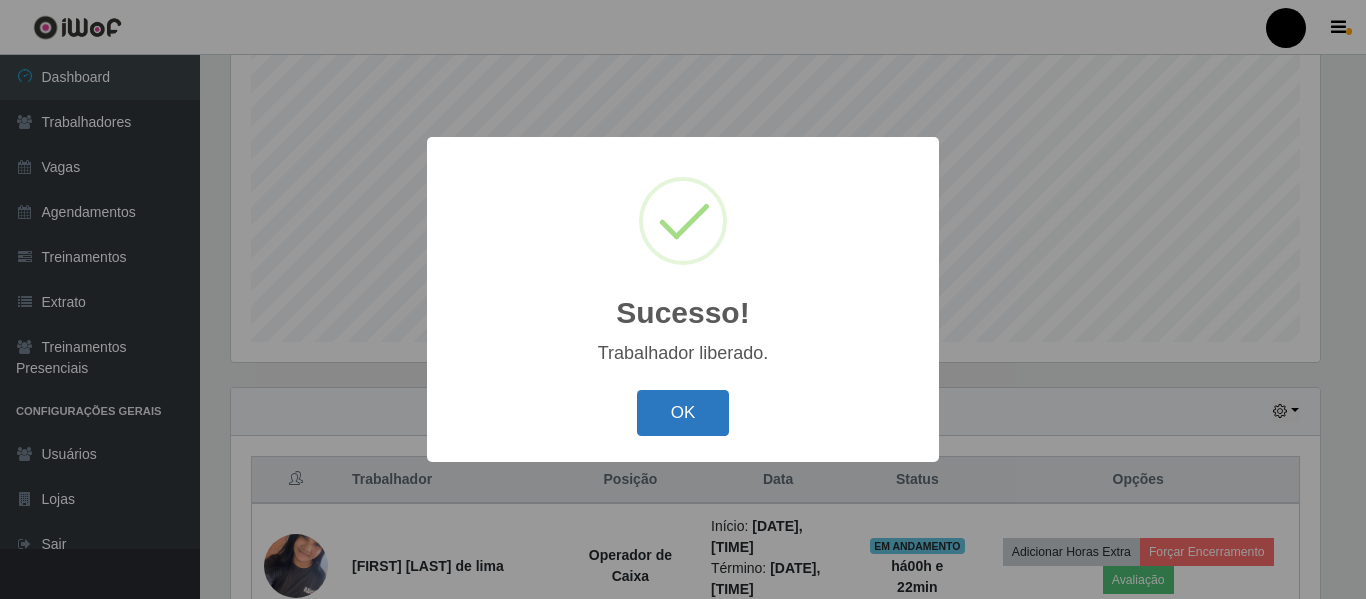 click on "OK" at bounding box center (683, 413) 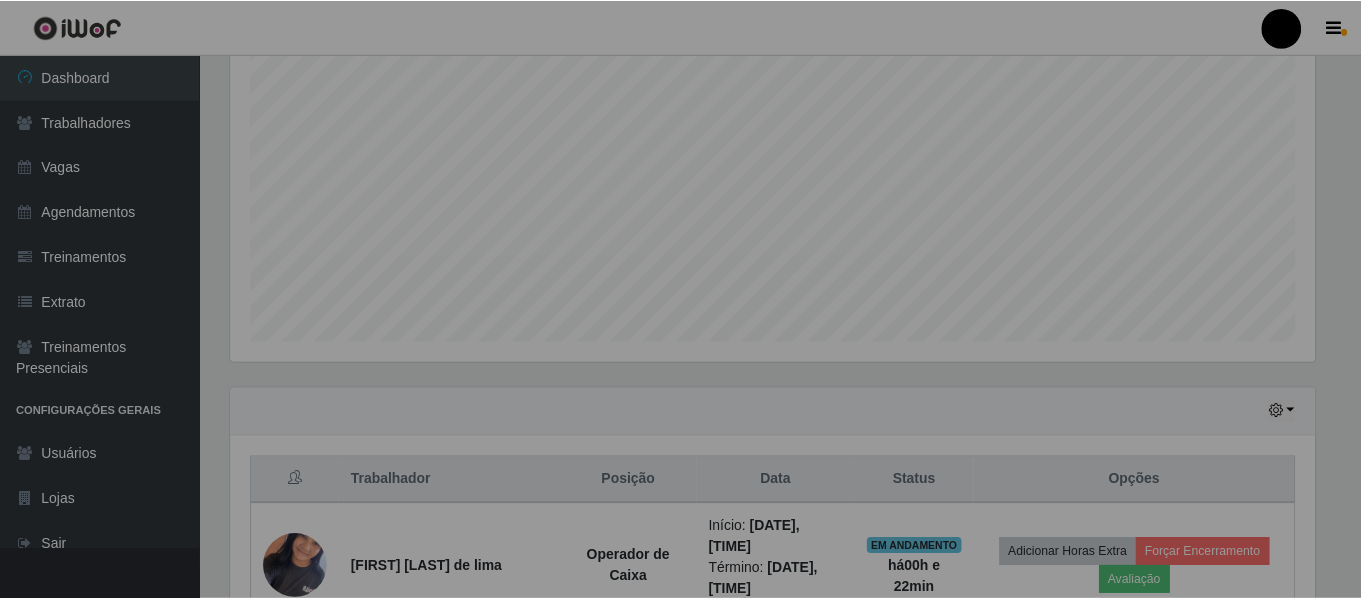 scroll, scrollTop: 999585, scrollLeft: 998901, axis: both 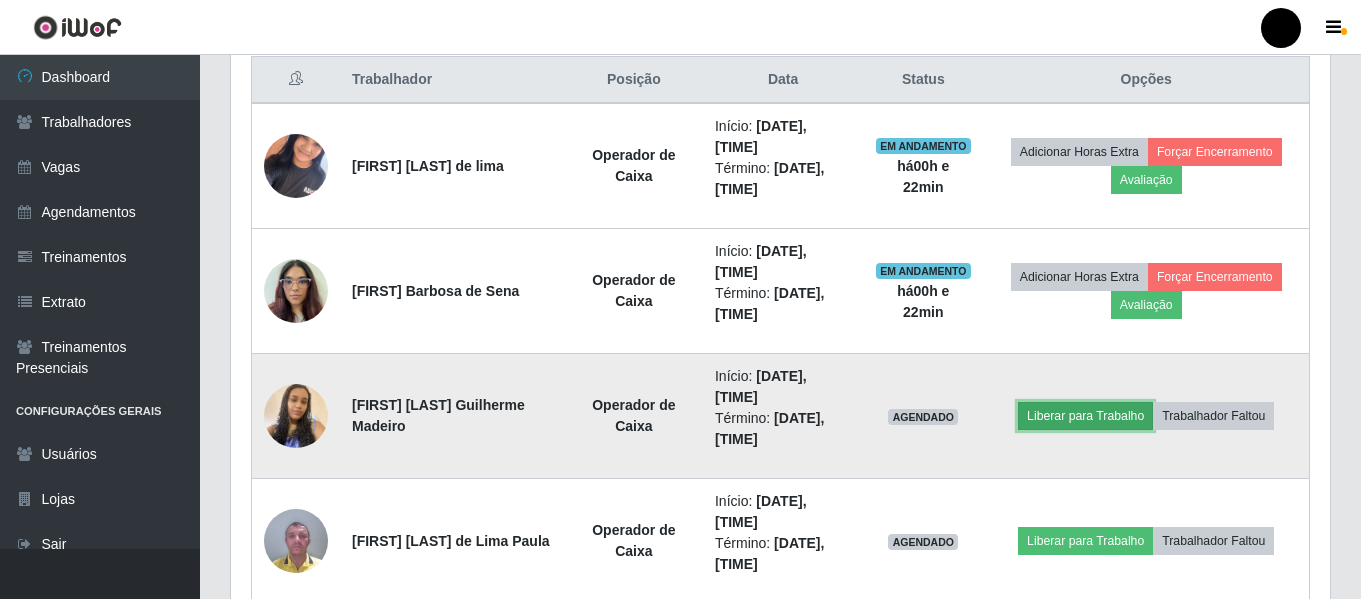 click on "Liberar para Trabalho" at bounding box center [1085, 416] 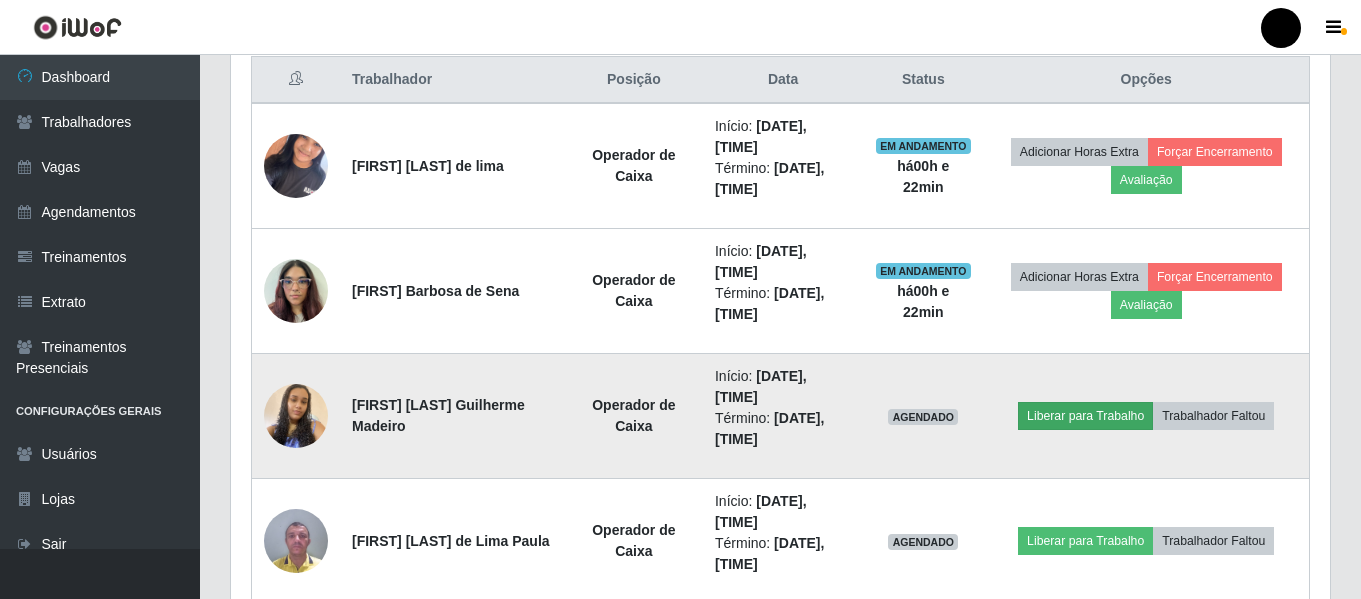 scroll, scrollTop: 999585, scrollLeft: 998911, axis: both 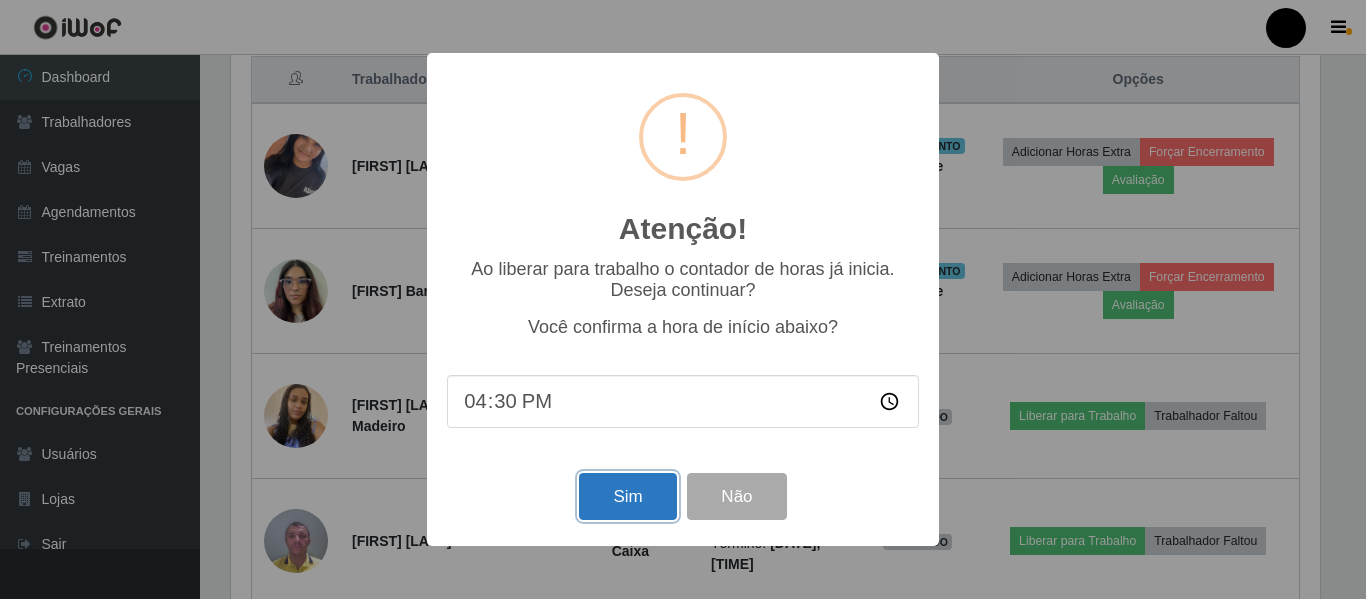 click on "Sim" at bounding box center [627, 496] 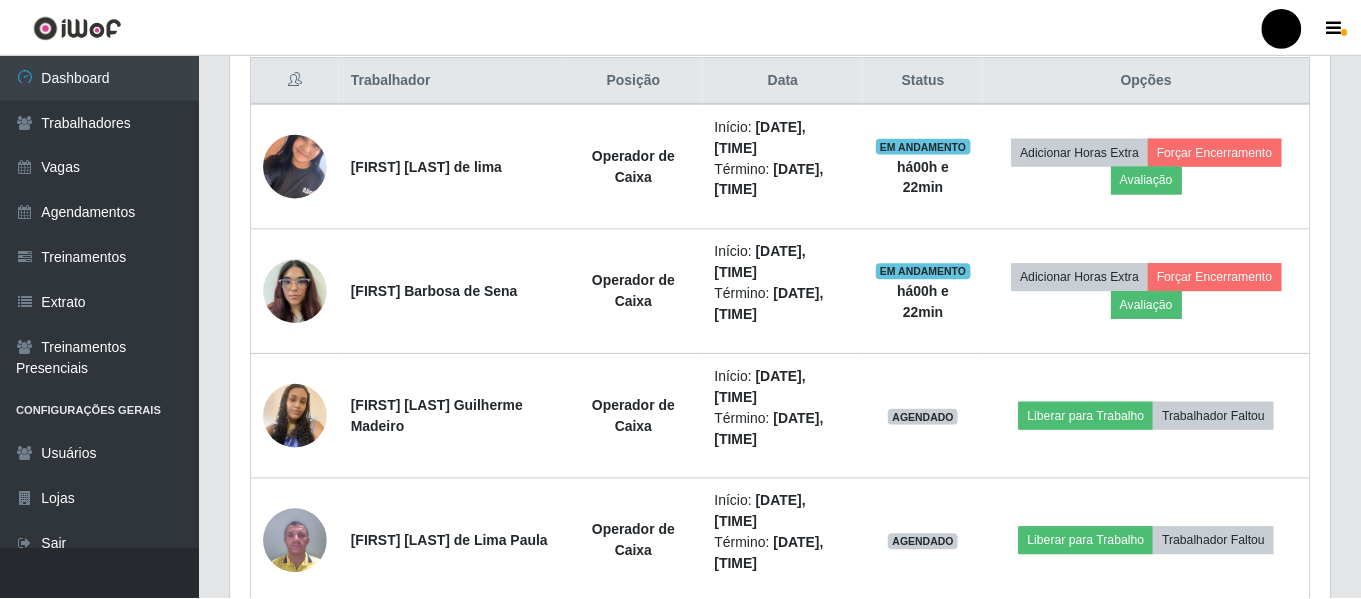 scroll, scrollTop: 999585, scrollLeft: 998901, axis: both 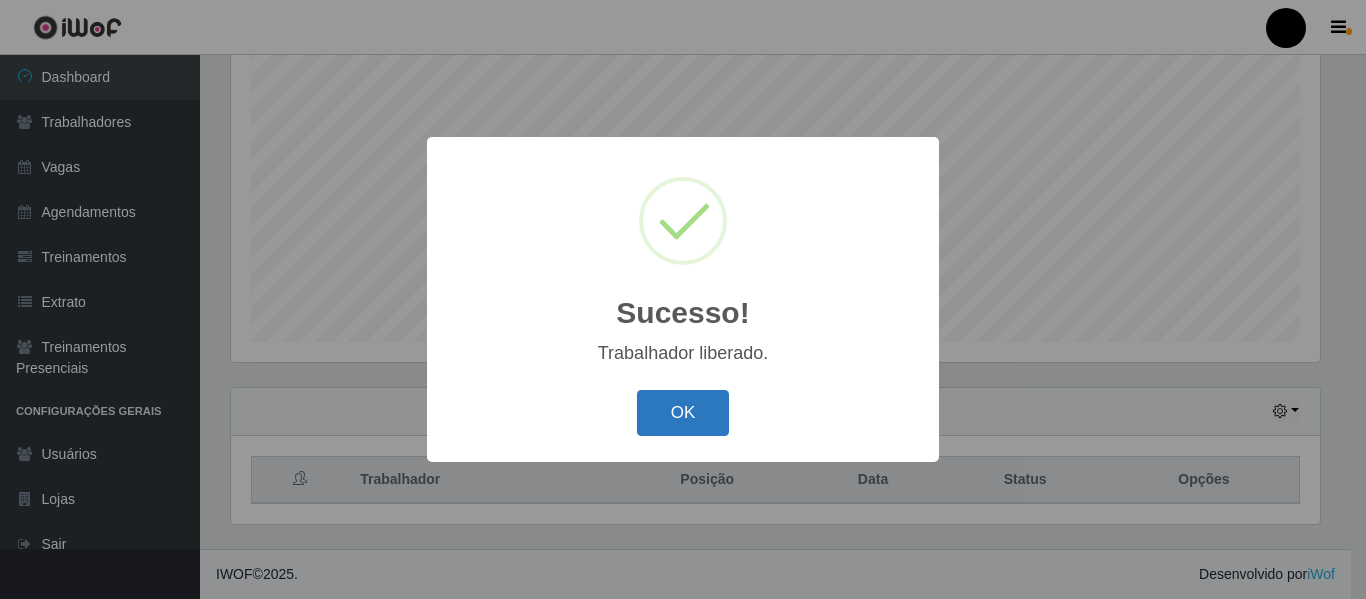 click on "OK" at bounding box center [683, 413] 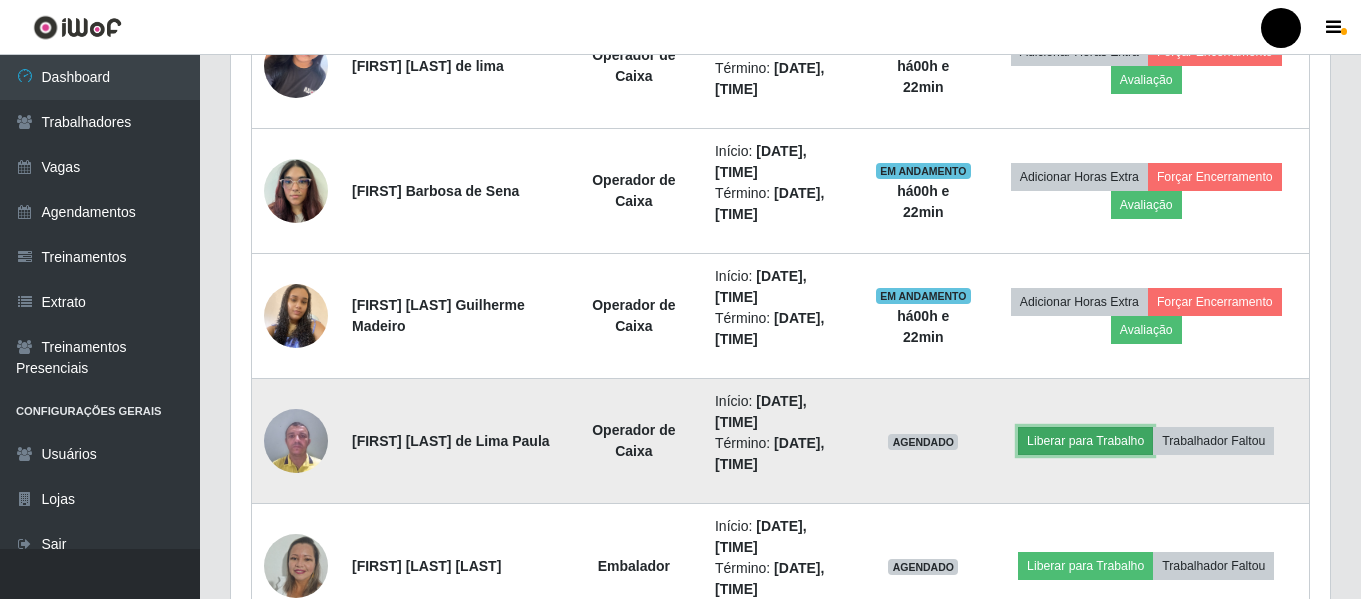 click on "Liberar para Trabalho" at bounding box center (1085, 441) 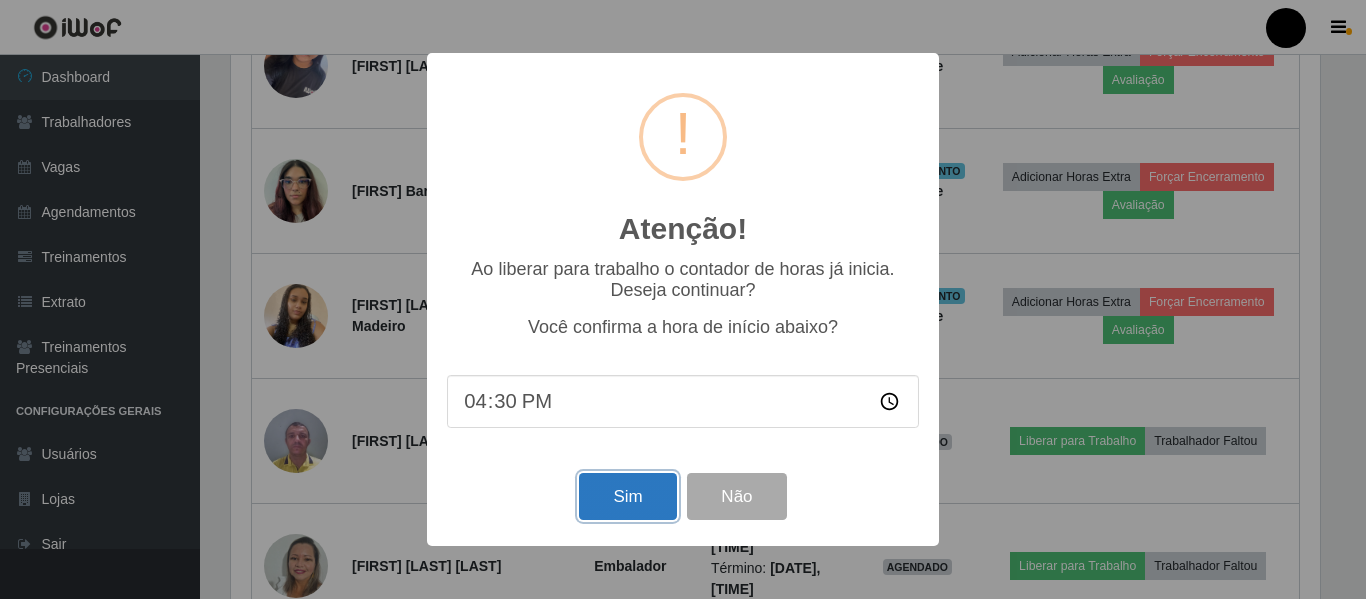 click on "Sim" at bounding box center (627, 496) 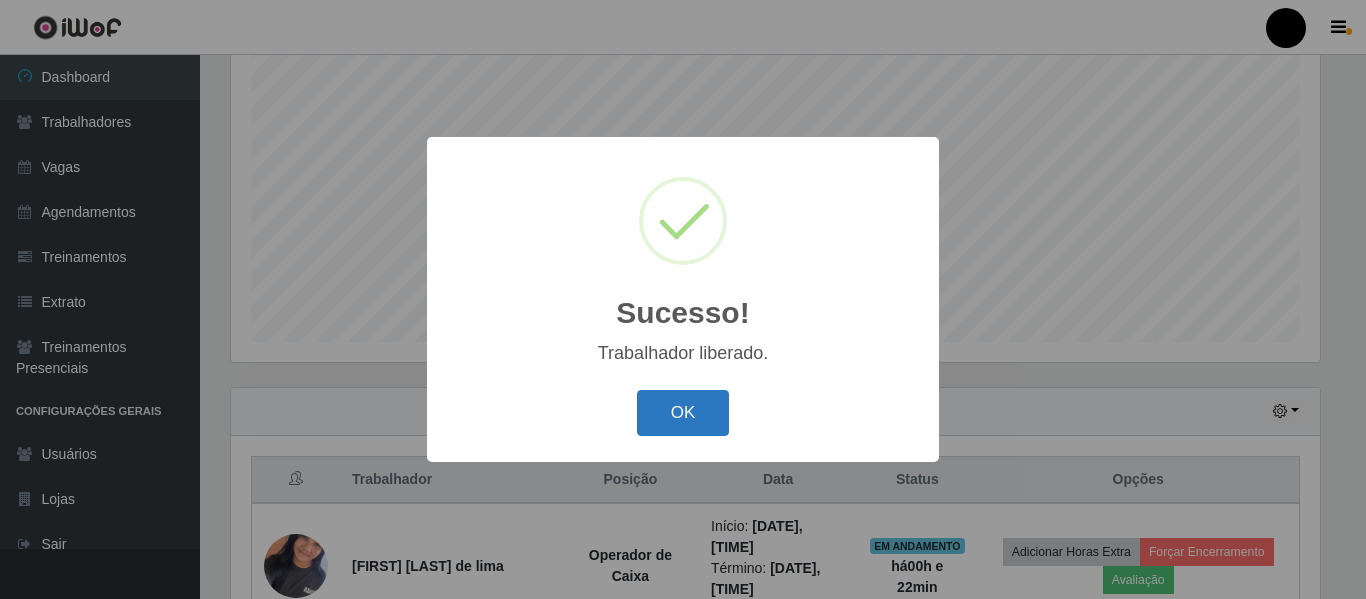 click on "OK" at bounding box center (683, 413) 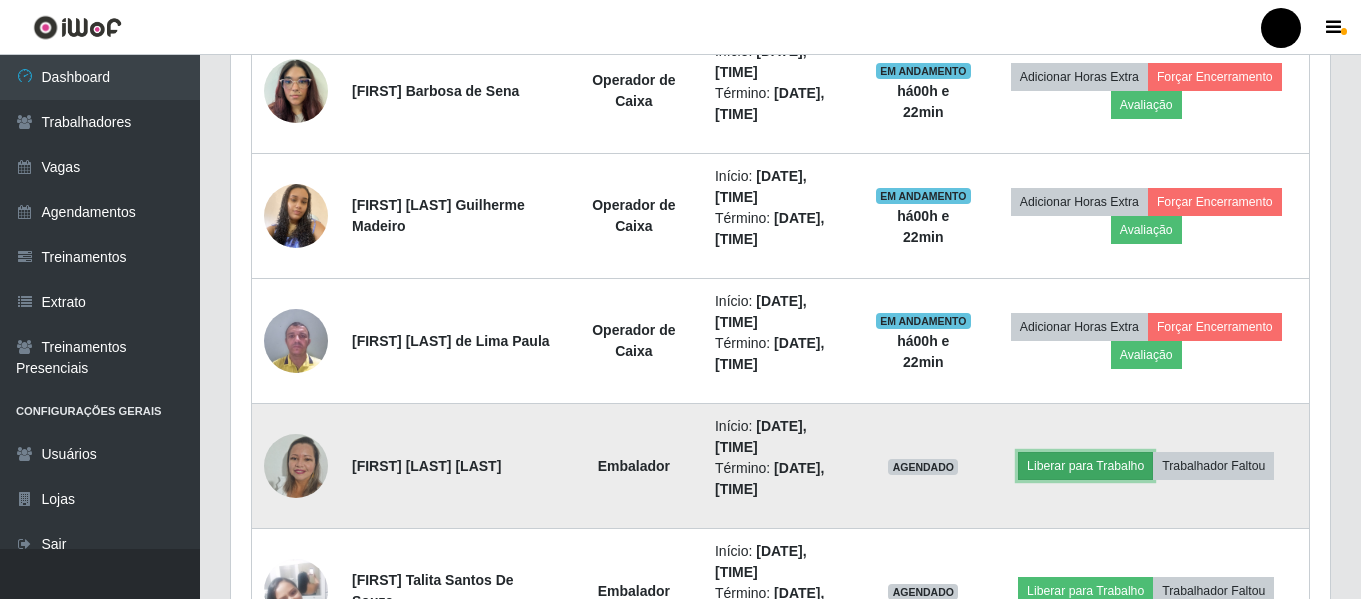 click on "Liberar para Trabalho" at bounding box center (1085, 466) 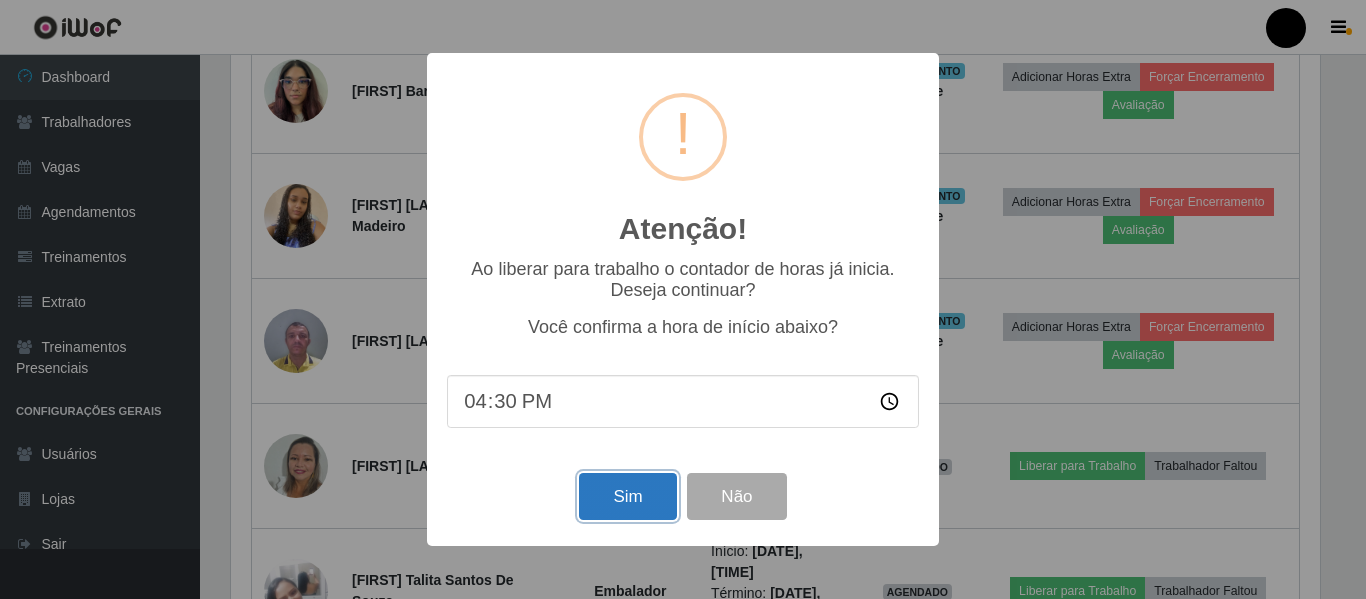 click on "Sim" at bounding box center (627, 496) 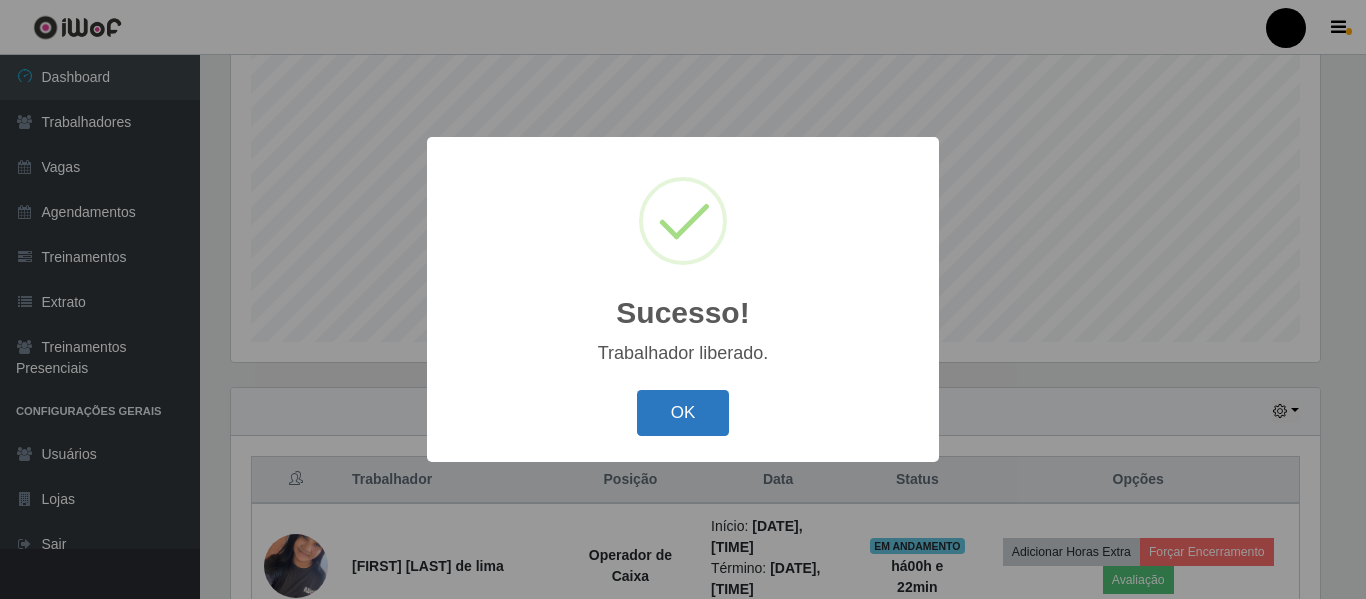 click on "OK" at bounding box center (683, 413) 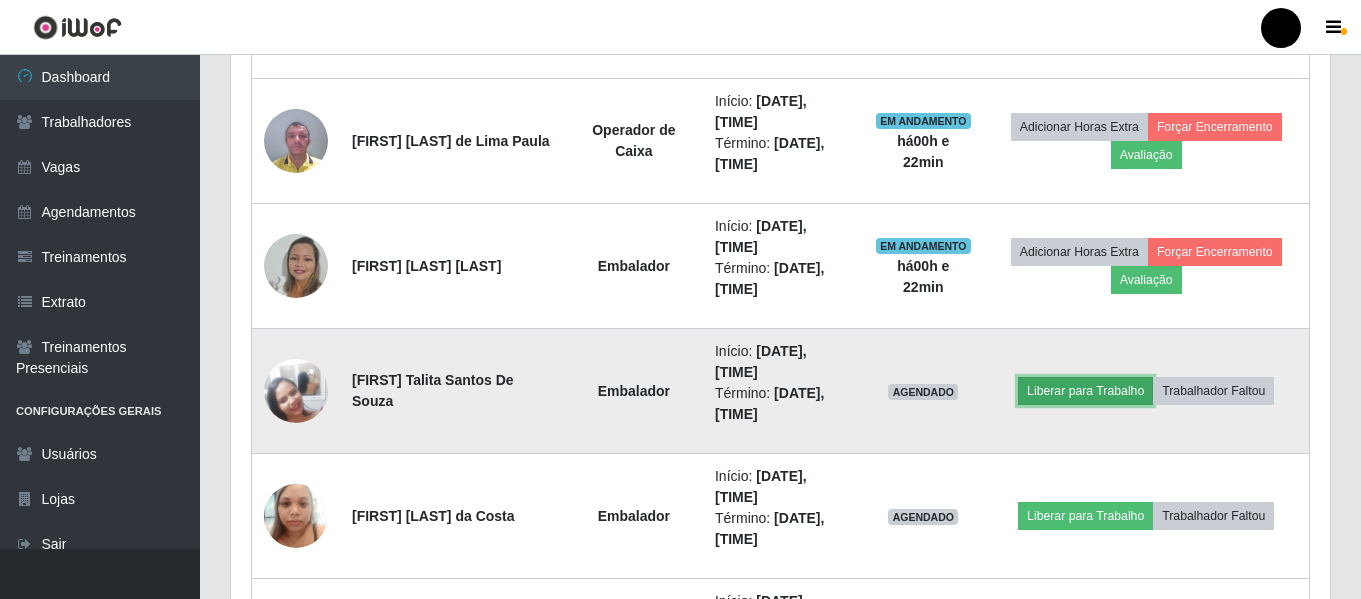 click on "Liberar para Trabalho" at bounding box center (1085, 391) 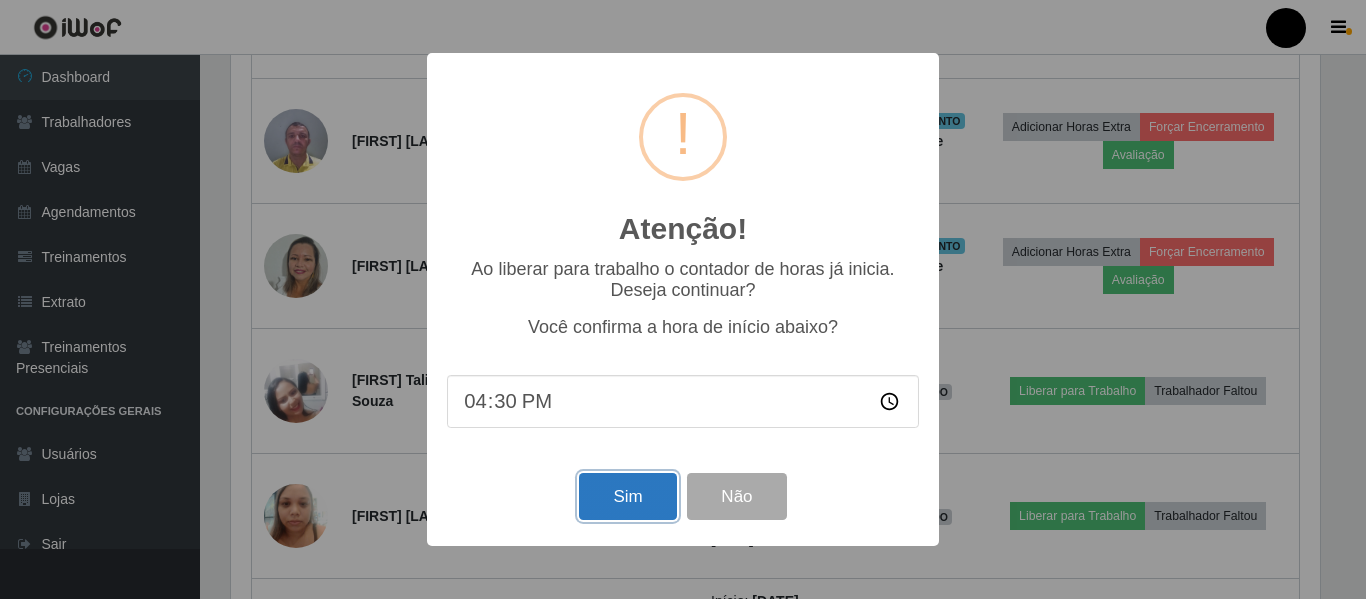 click on "Sim" at bounding box center (627, 496) 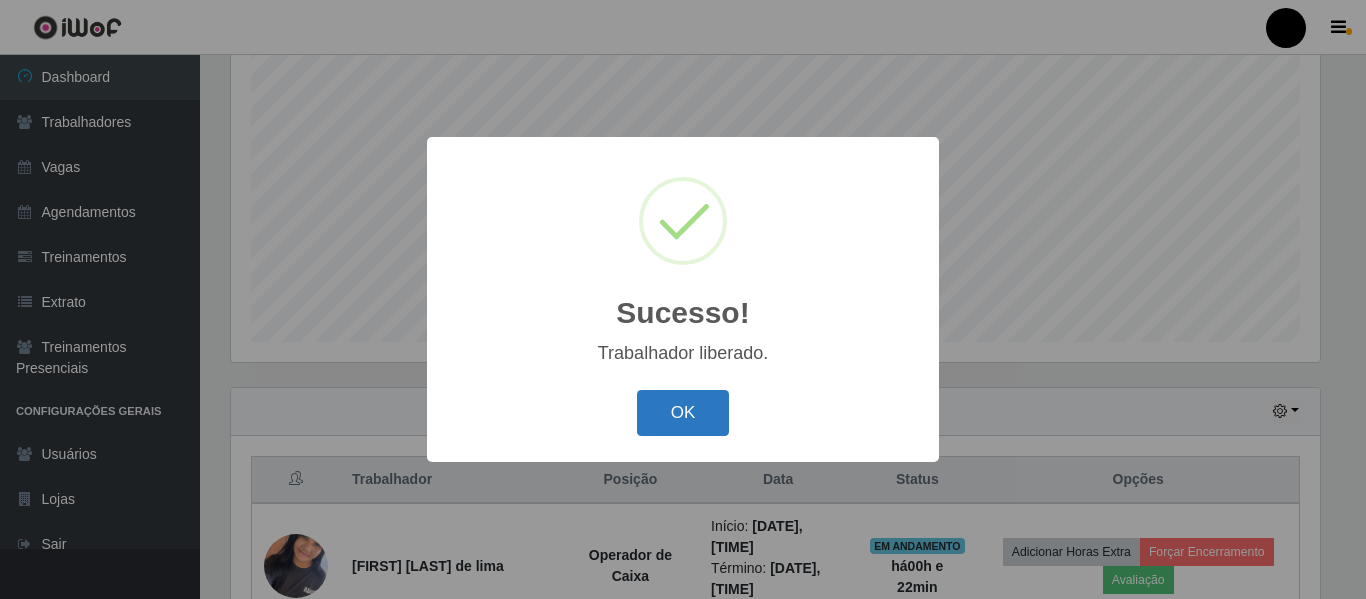 click on "OK" at bounding box center [683, 413] 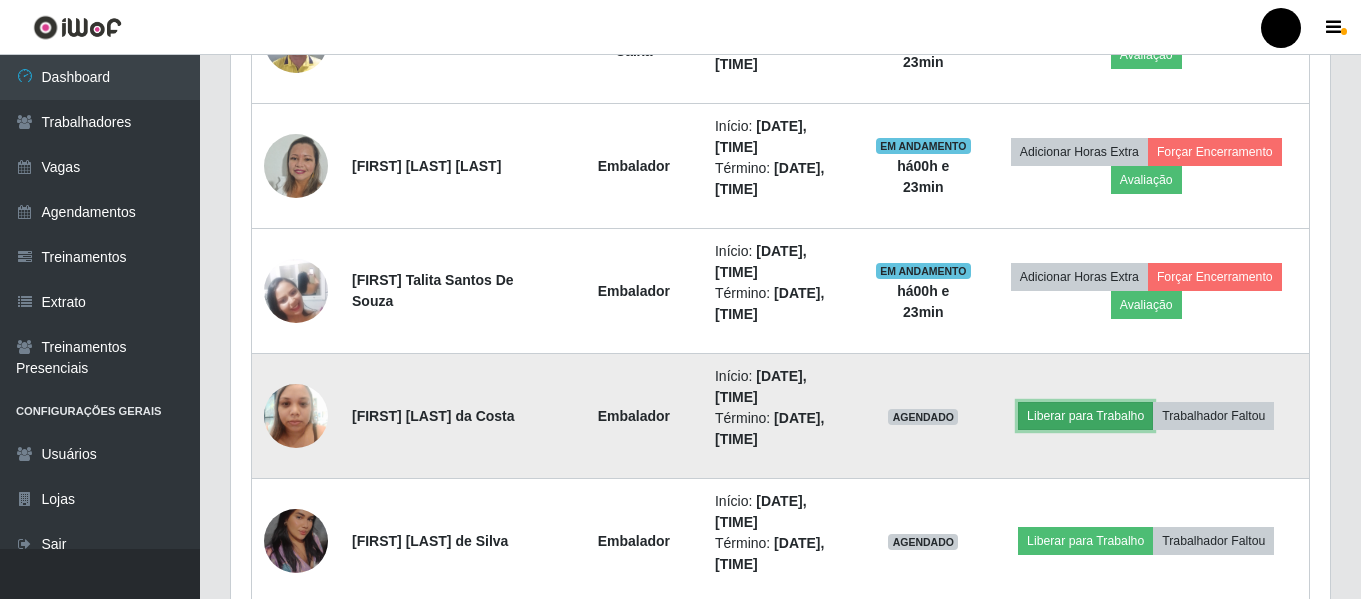click on "Liberar para Trabalho" at bounding box center (1085, 416) 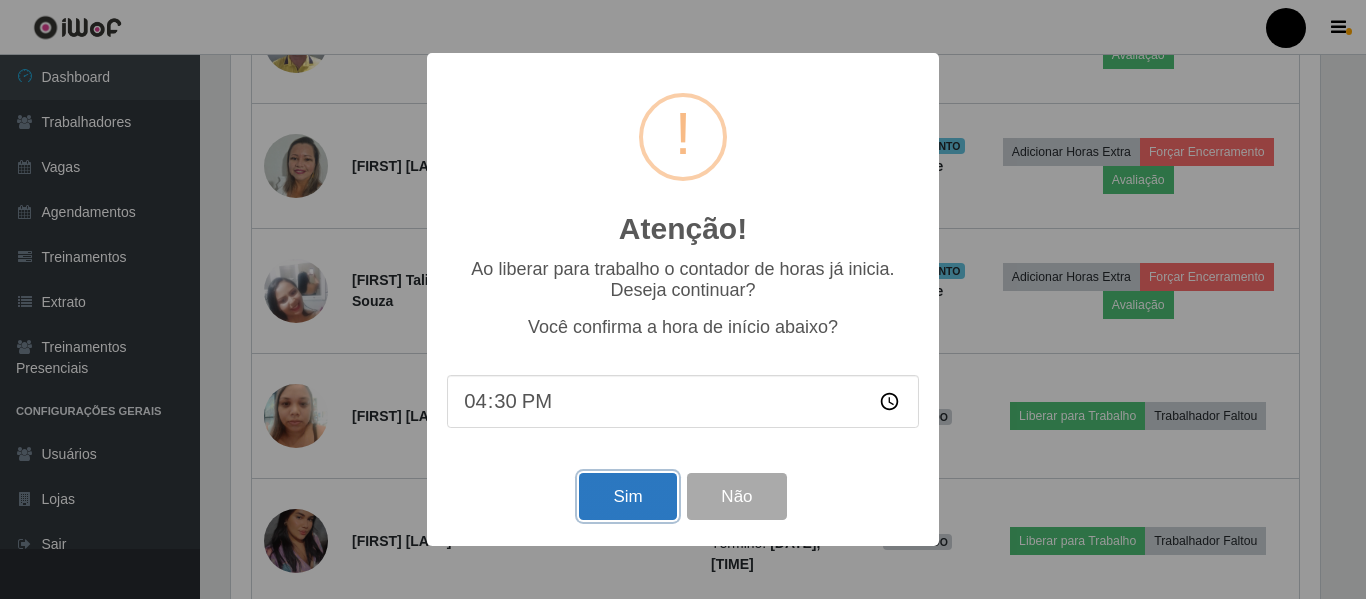 click on "Sim" at bounding box center (627, 496) 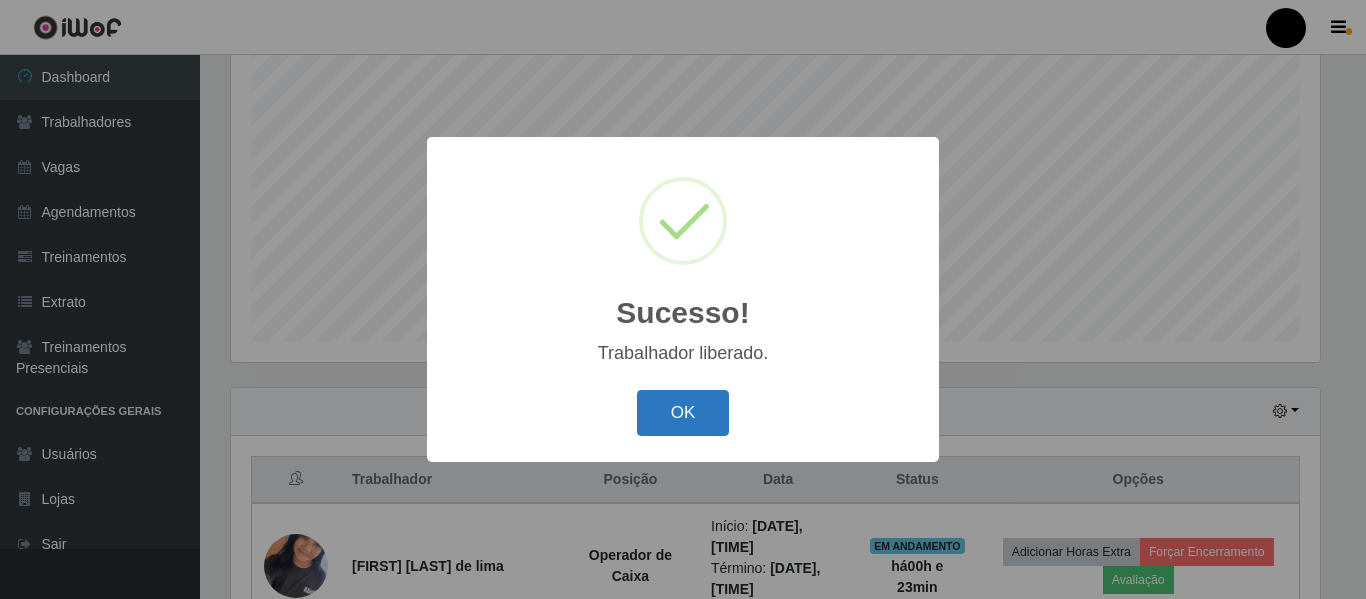 click on "OK" at bounding box center (683, 413) 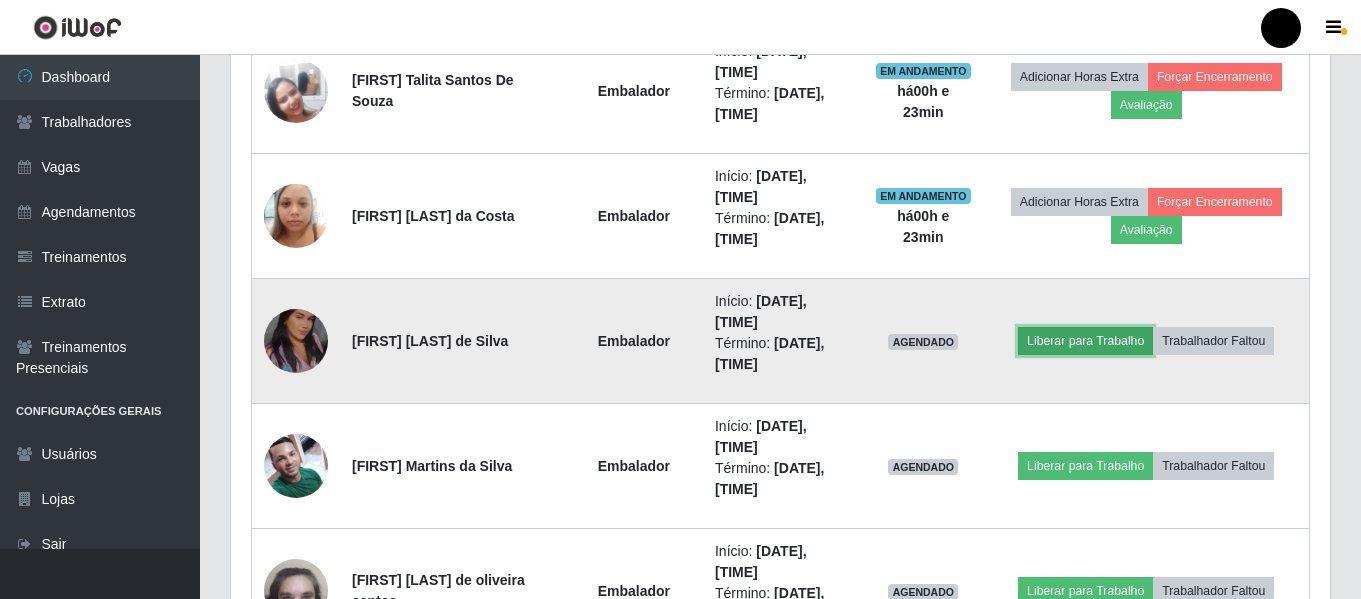 click on "Liberar para Trabalho" at bounding box center [1085, 341] 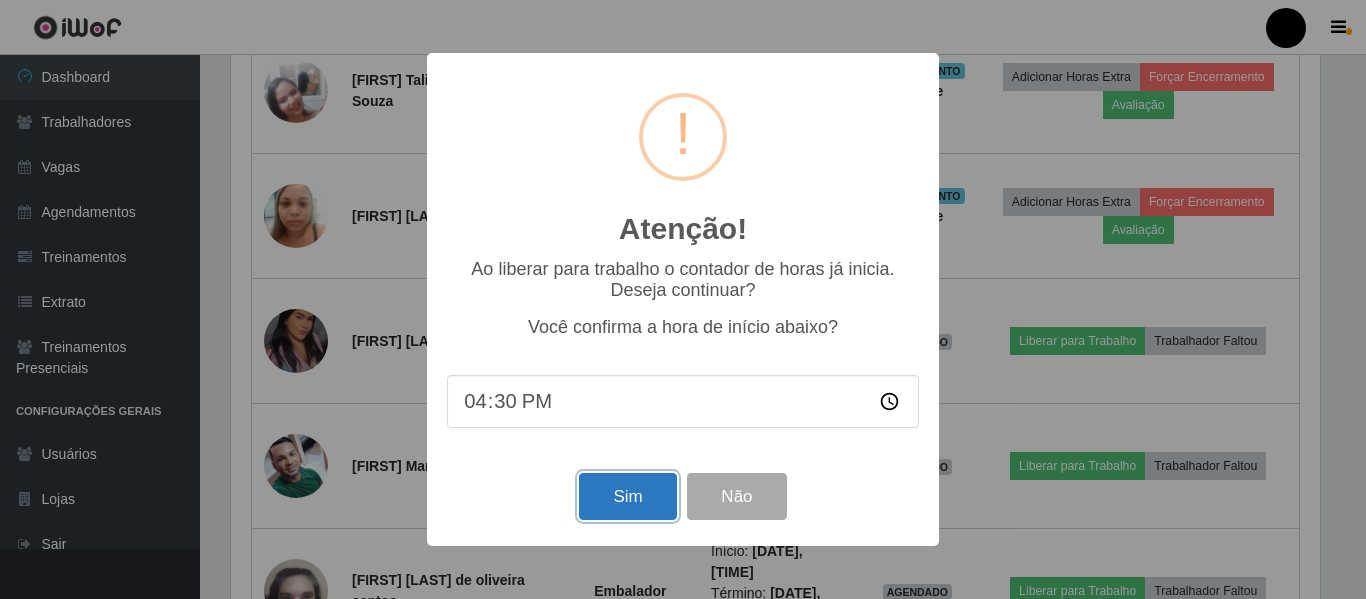 click on "Sim" at bounding box center [627, 496] 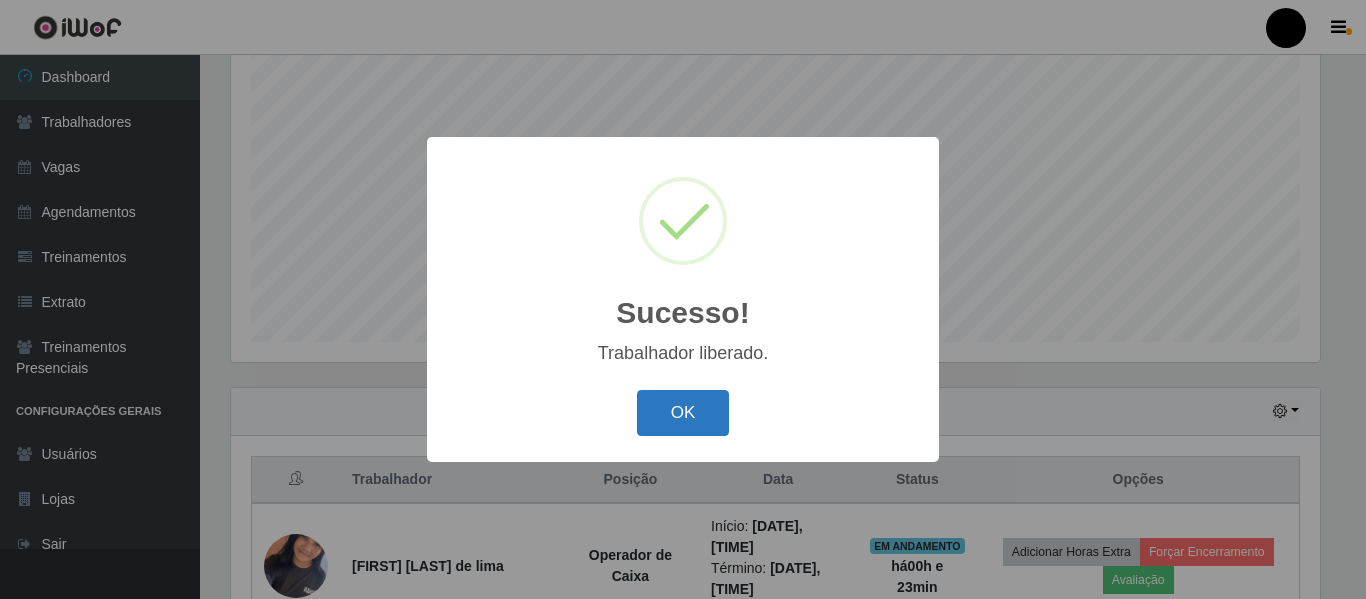 click on "OK" at bounding box center [683, 413] 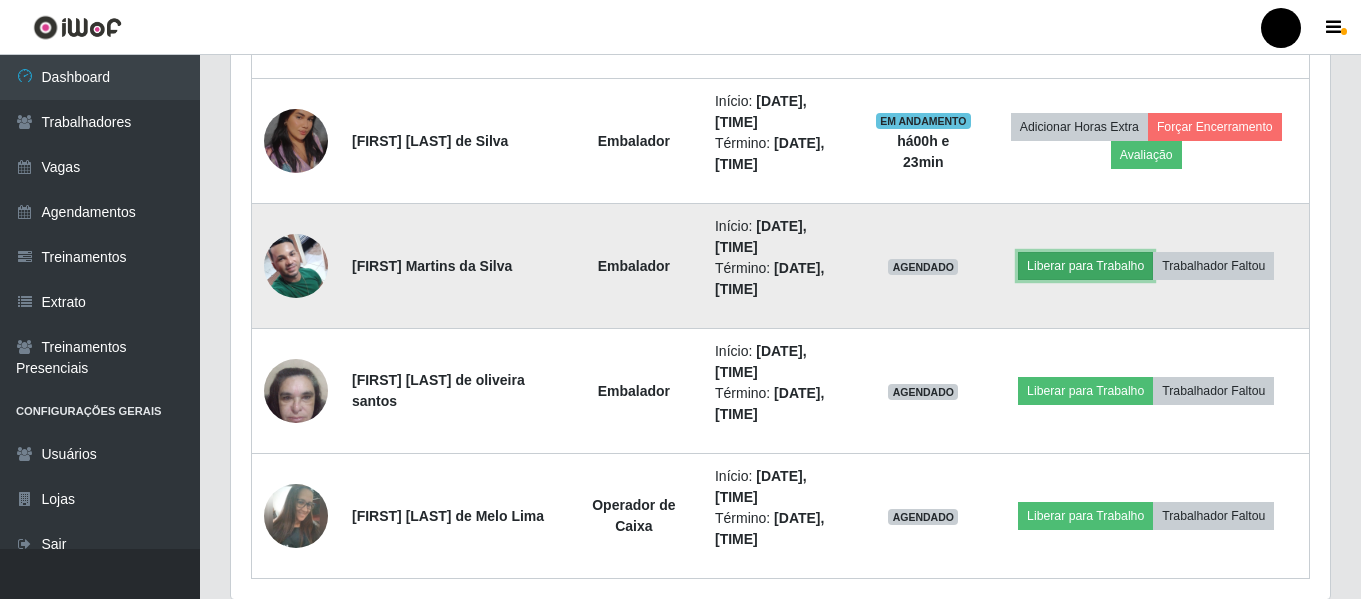 click on "Liberar para Trabalho" at bounding box center [1085, 266] 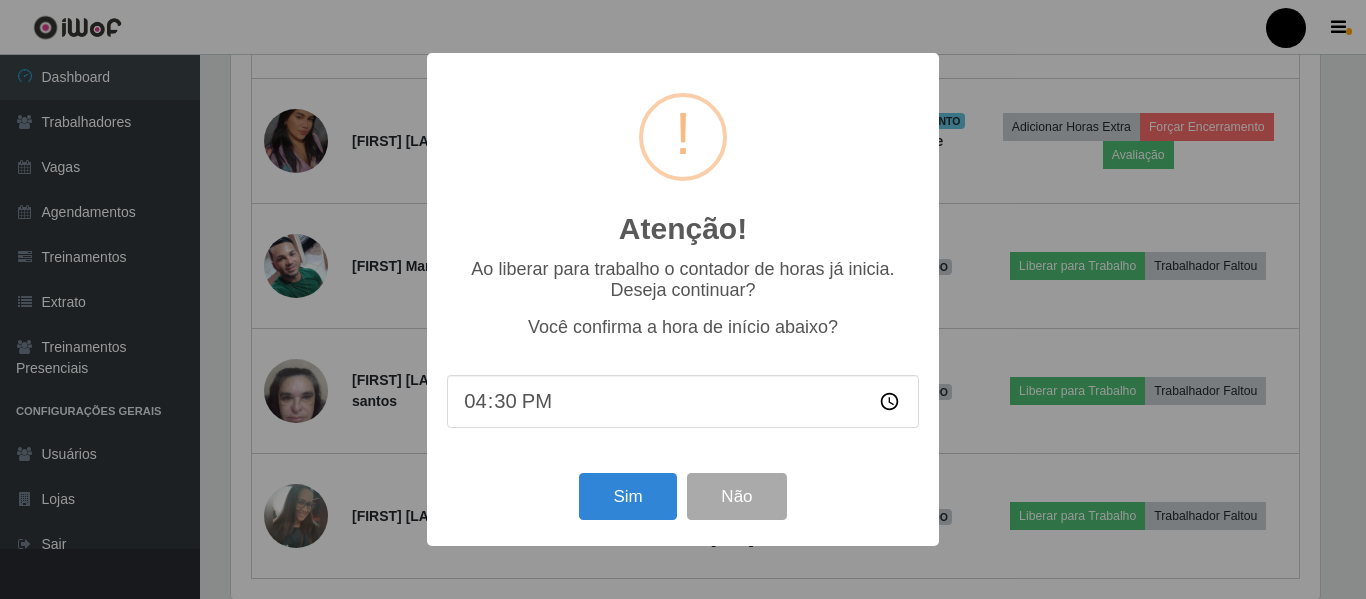 click on "Atenção! × Ao liberar para trabalho o contador de
horas já inicia. Deseja continuar?
Você confirma a hora de início abaixo?
16:30
Sim Não" at bounding box center (683, 299) 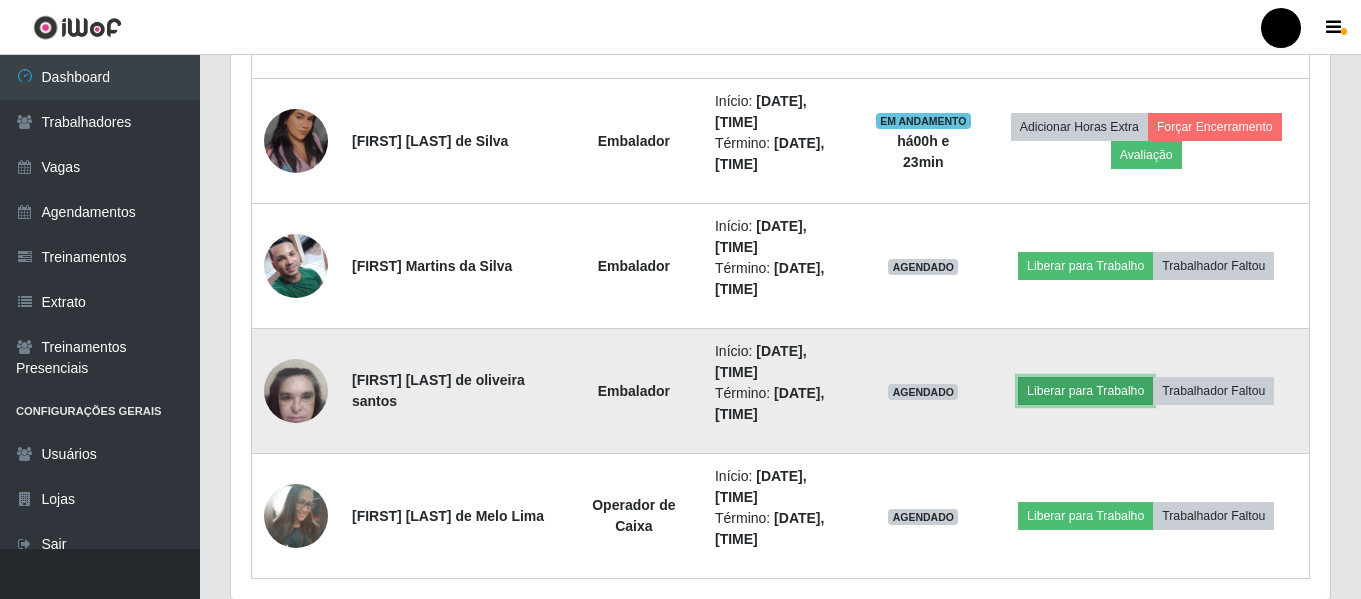 click on "Liberar para Trabalho" at bounding box center (1085, 391) 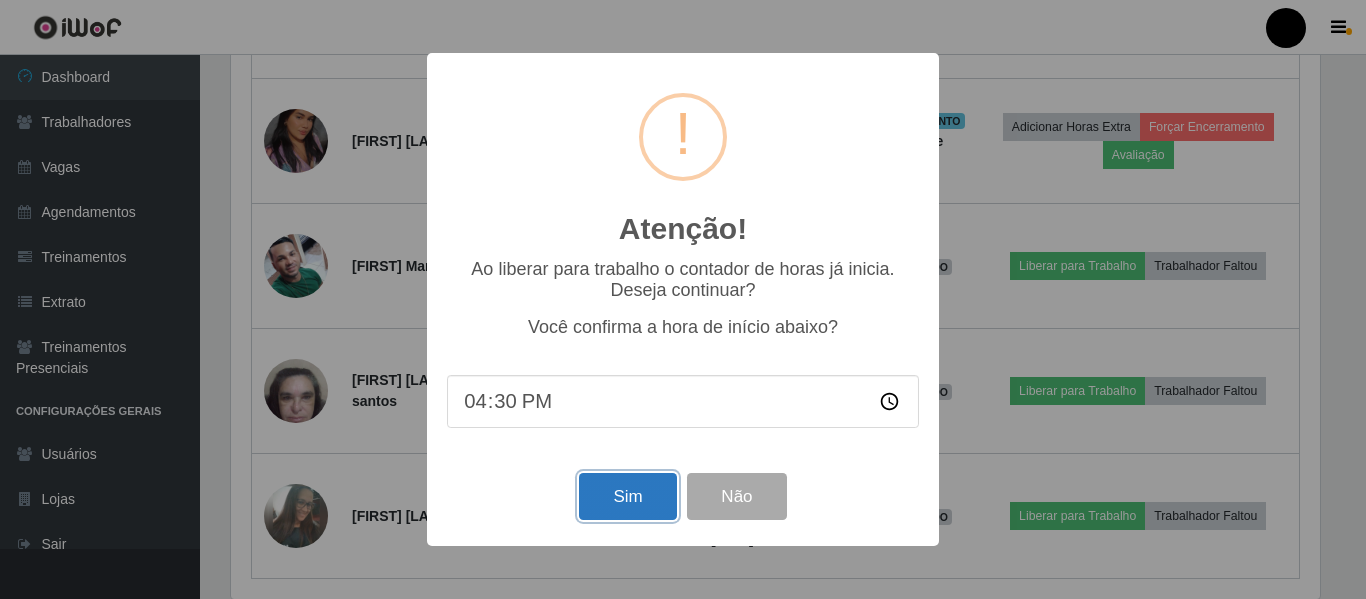 click on "Sim" at bounding box center (627, 496) 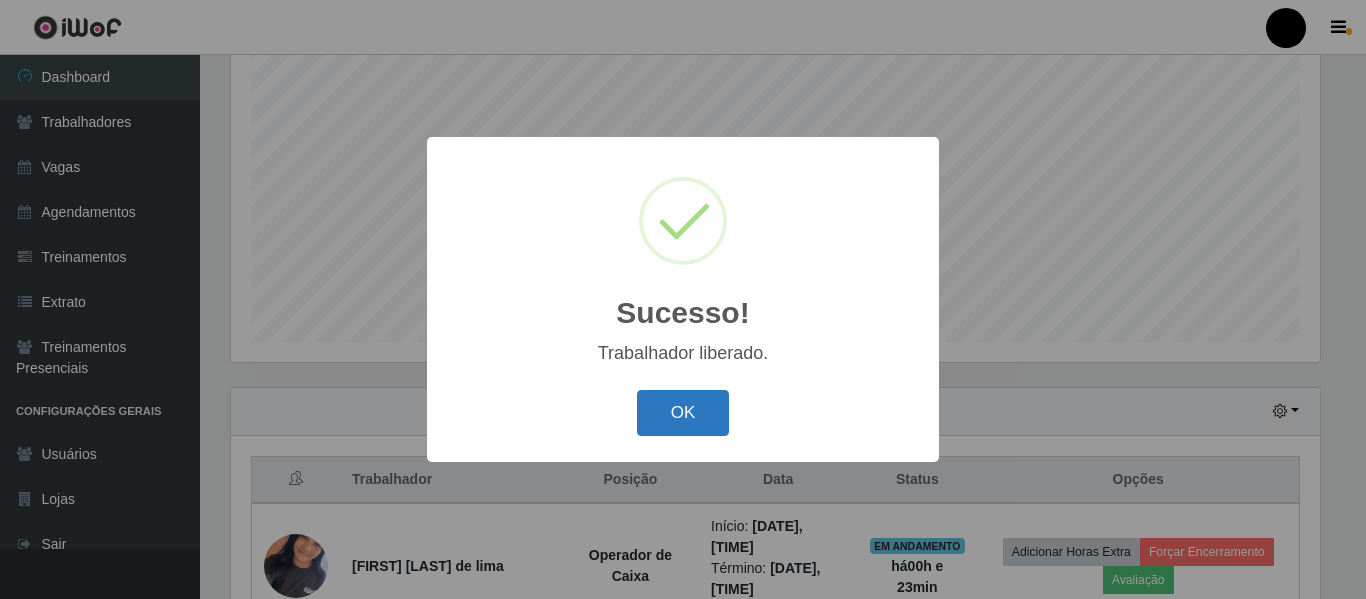 click on "OK" at bounding box center [683, 413] 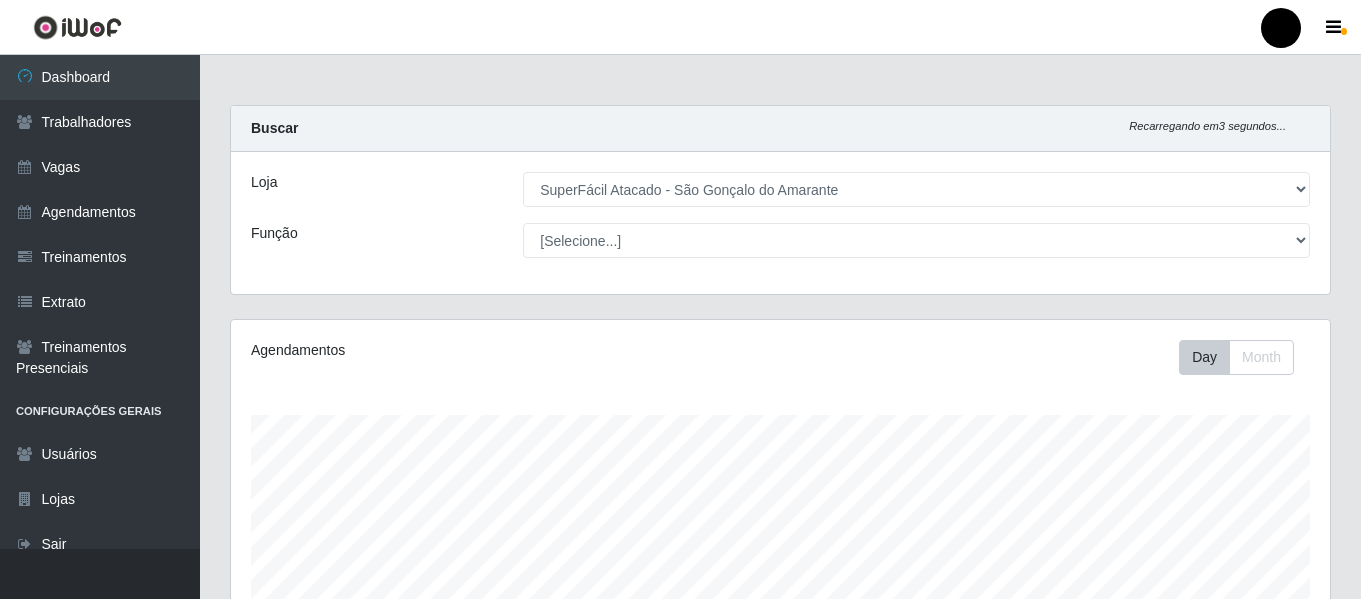 drag, startPoint x: 567, startPoint y: 296, endPoint x: 330, endPoint y: 346, distance: 242.21684 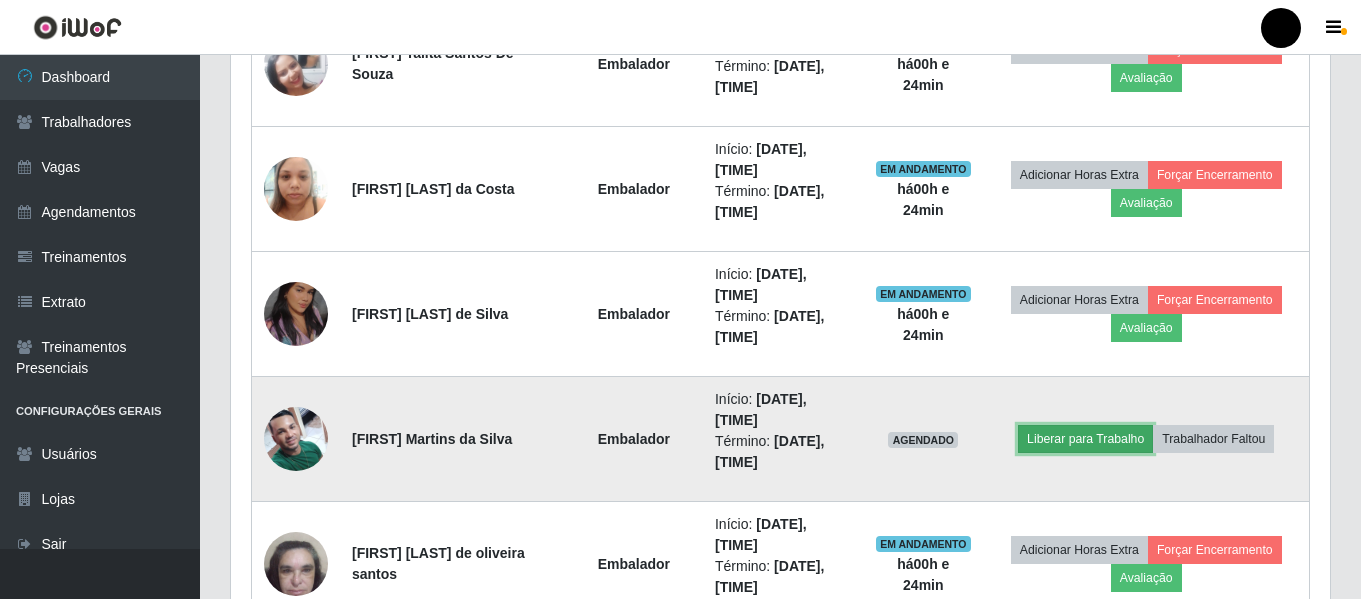 click on "Liberar para Trabalho" at bounding box center (1085, 439) 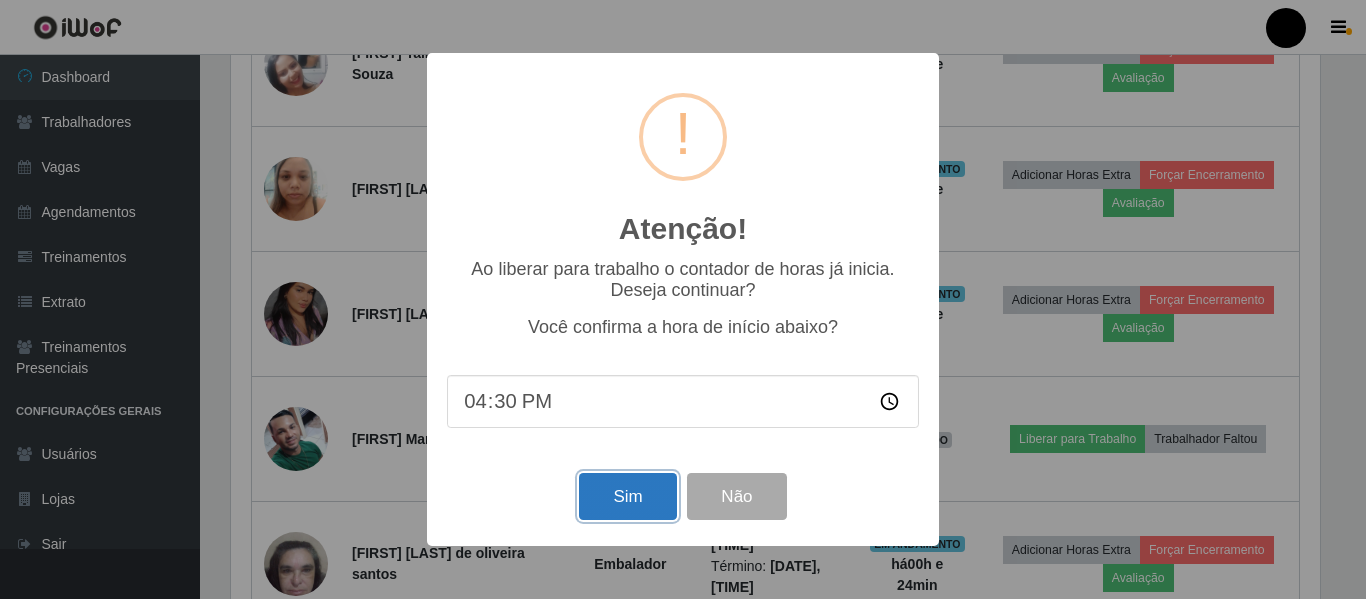 click on "Sim" at bounding box center [627, 496] 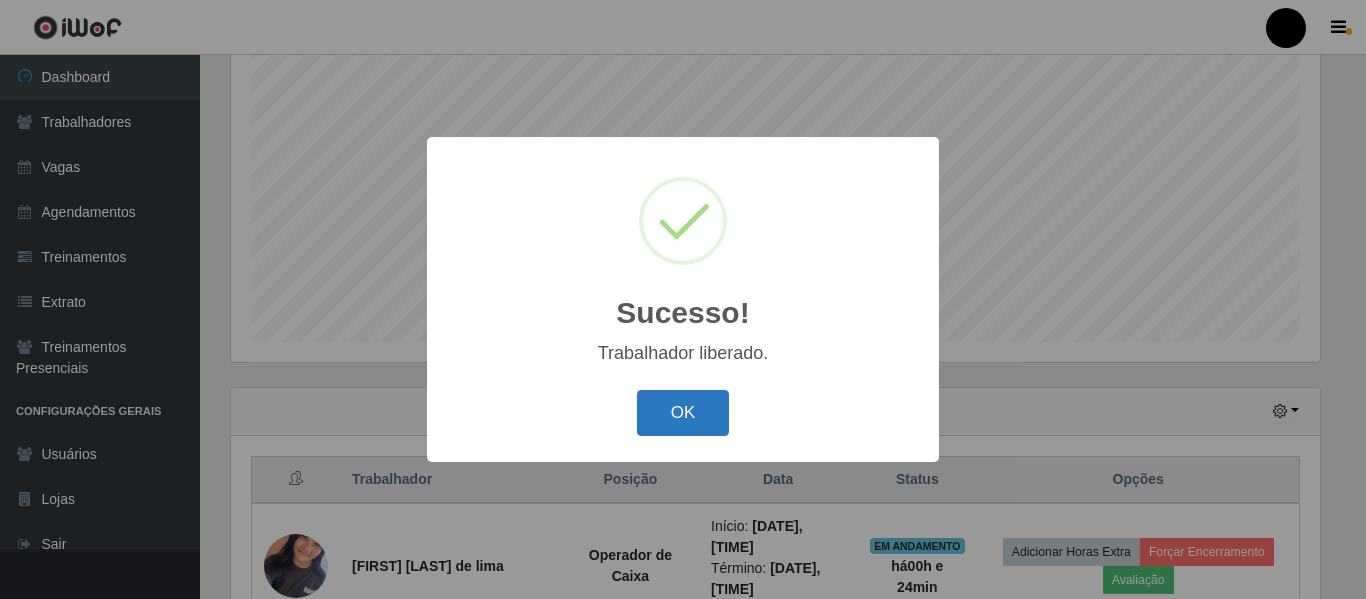 click on "OK" at bounding box center [683, 413] 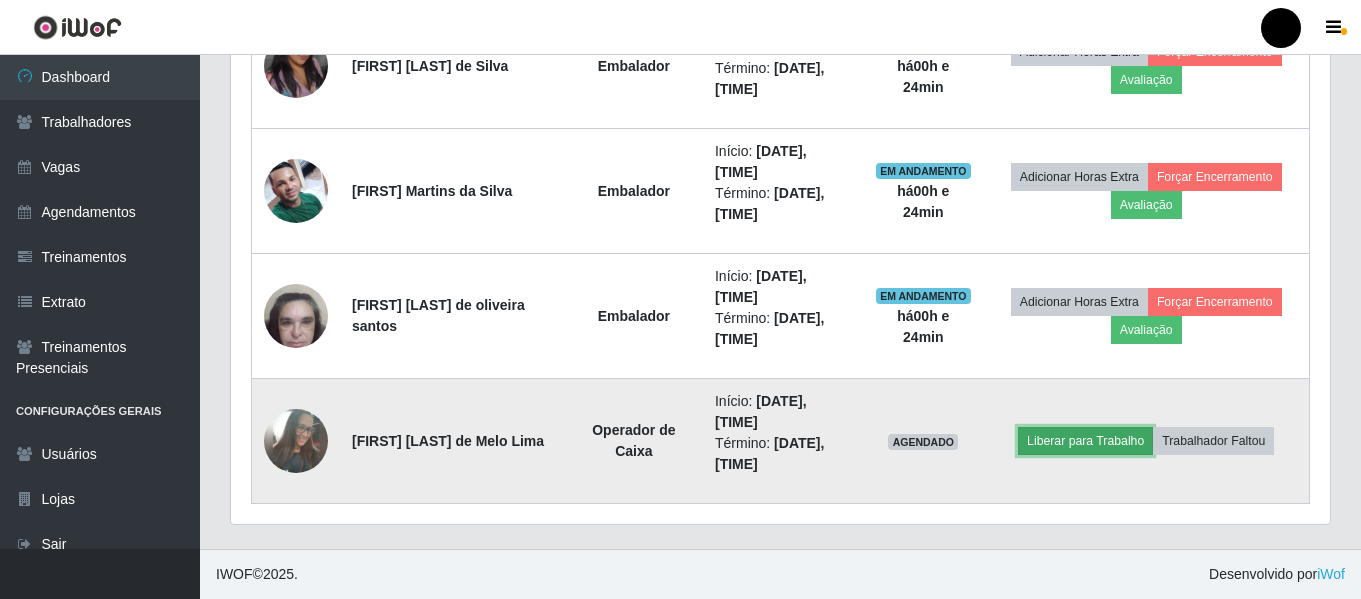 click on "Liberar para Trabalho" at bounding box center [1085, 441] 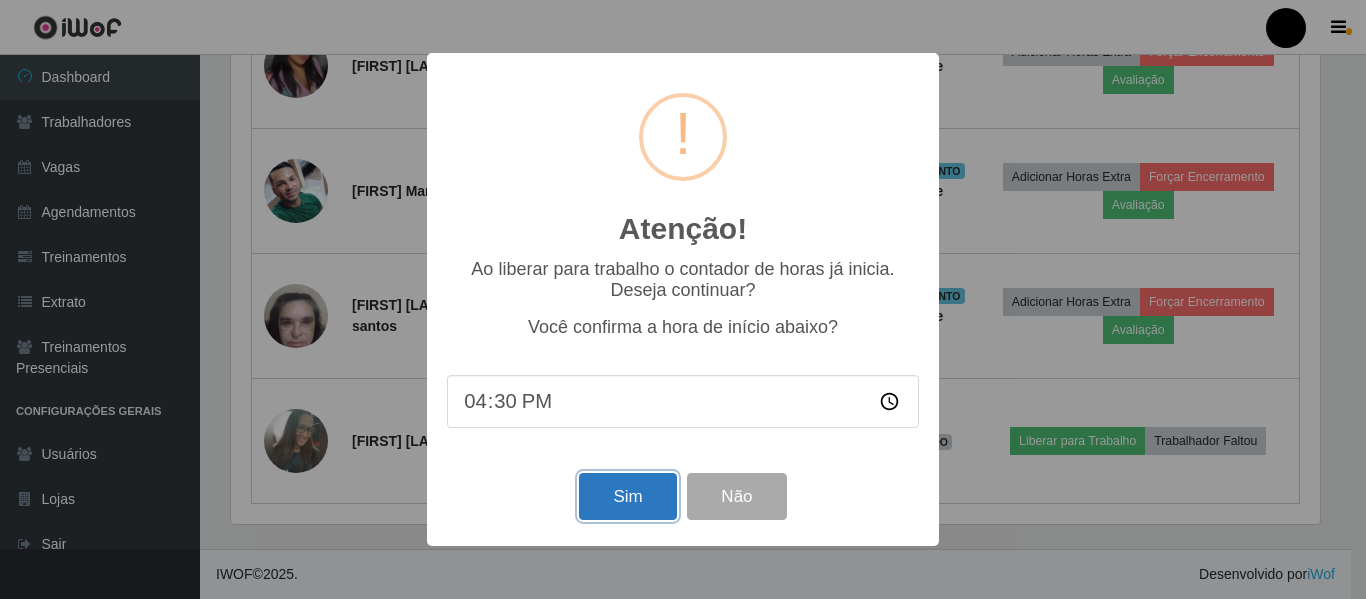 click on "Sim" at bounding box center [627, 496] 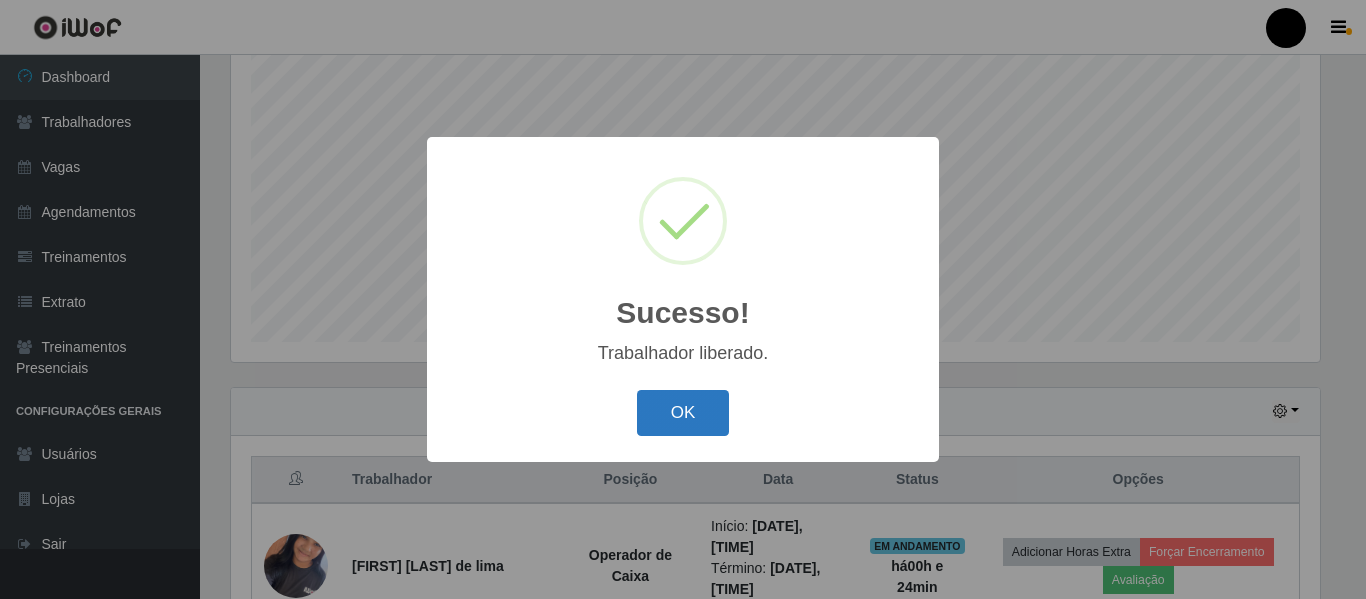 click on "OK" at bounding box center [683, 413] 